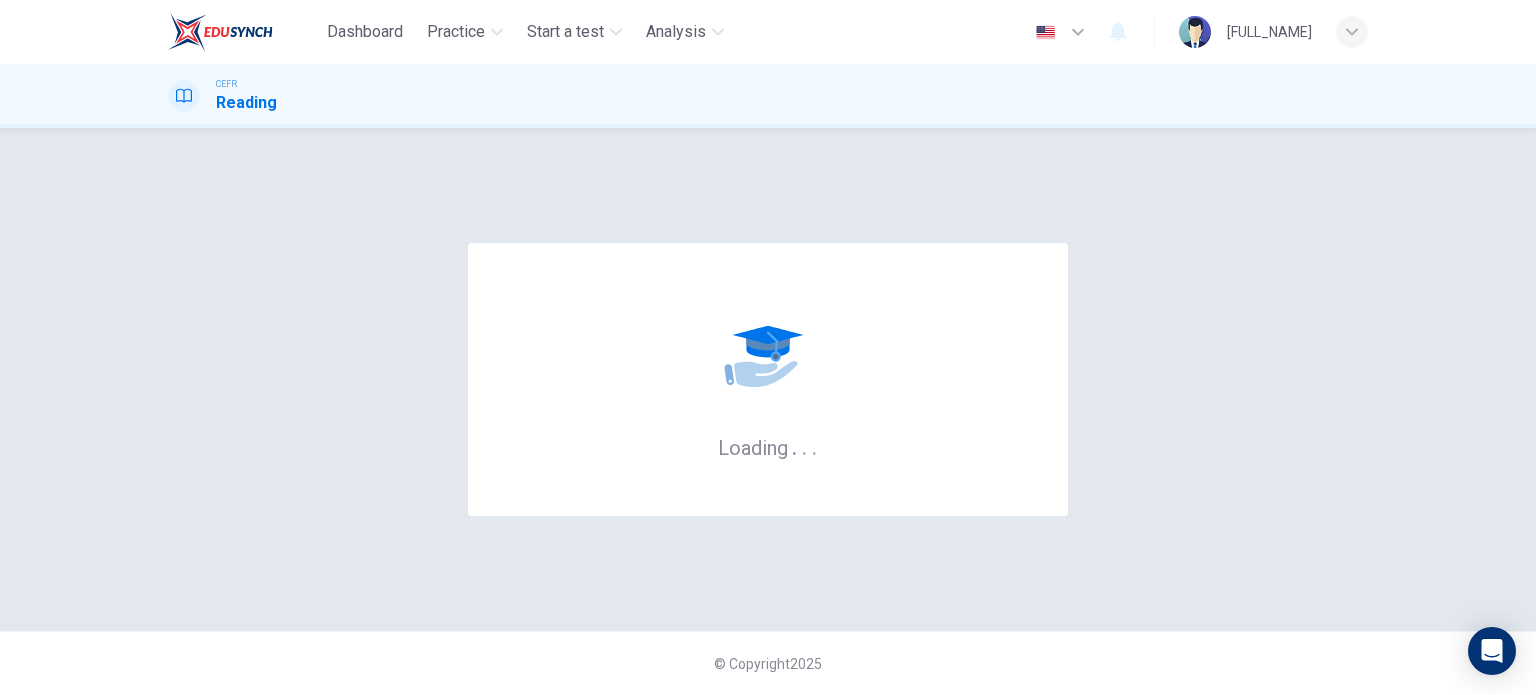 scroll, scrollTop: 0, scrollLeft: 0, axis: both 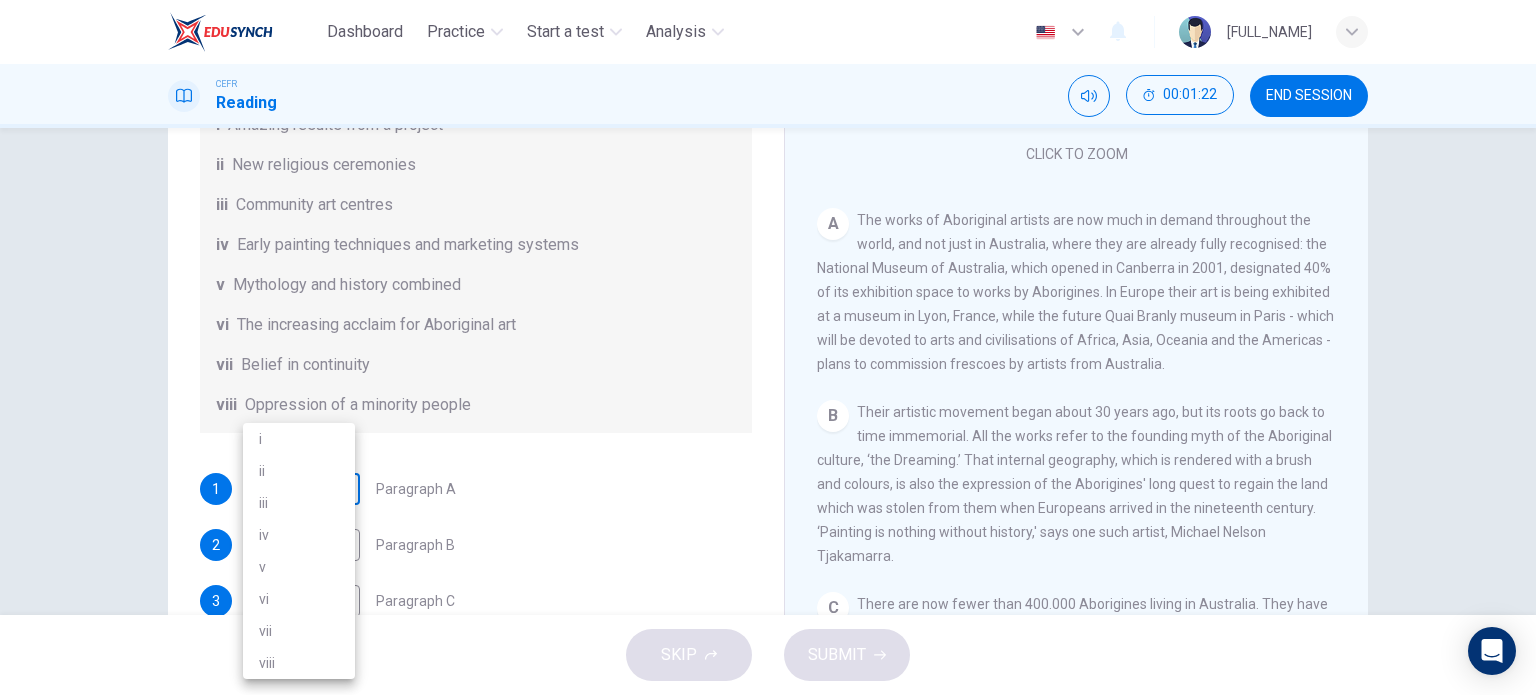click on "Dashboard Practice Start a test Analysis English en ​ [NAME] CEFR Reading 00:01:22 END SESSION Questions 1 - 6 The Reading Passage has eight paragraphs  A-H .
Choose the most suitable heading for paragraphs  A-F  from the list of headings below.
Write the correct number (i-viii) in the boxes below. List of Headings i Amazing results from a project ii New religious ceremonies iii Community art centres iv Early painting techniques and marketing systems v Mythology and history combined vi The increasing acclaim for Aboriginal art vii Belief in continuity viii Oppression of a minority people 1 ​ ​ Paragraph A 2 ​ ​ Paragraph B 3 ​ ​ Paragraph C 4 ​ ​ Paragraph D 5 ​ ​ Paragraph E 6 ​ ​ Paragraph F Painters of Time CLICK TO ZOOM Click to Zoom A B C D E F G H  Today, Aboriginal painting has become a great success. Some works sell for more than $25,000, and exceptional items may fetch as much as $180,000 in Australia. SKIP SUBMIT
Dashboard Practice 2025 i" at bounding box center (768, 347) 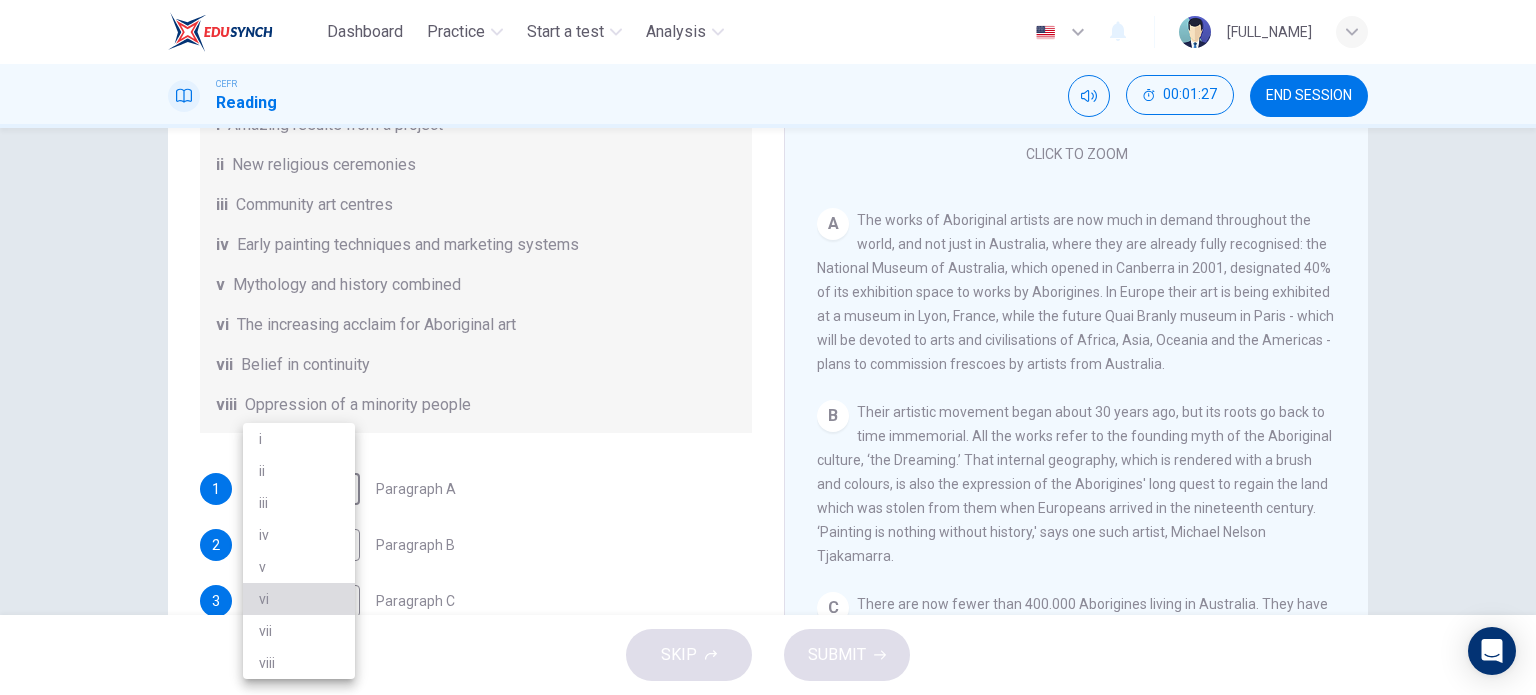 click on "vi" at bounding box center [299, 599] 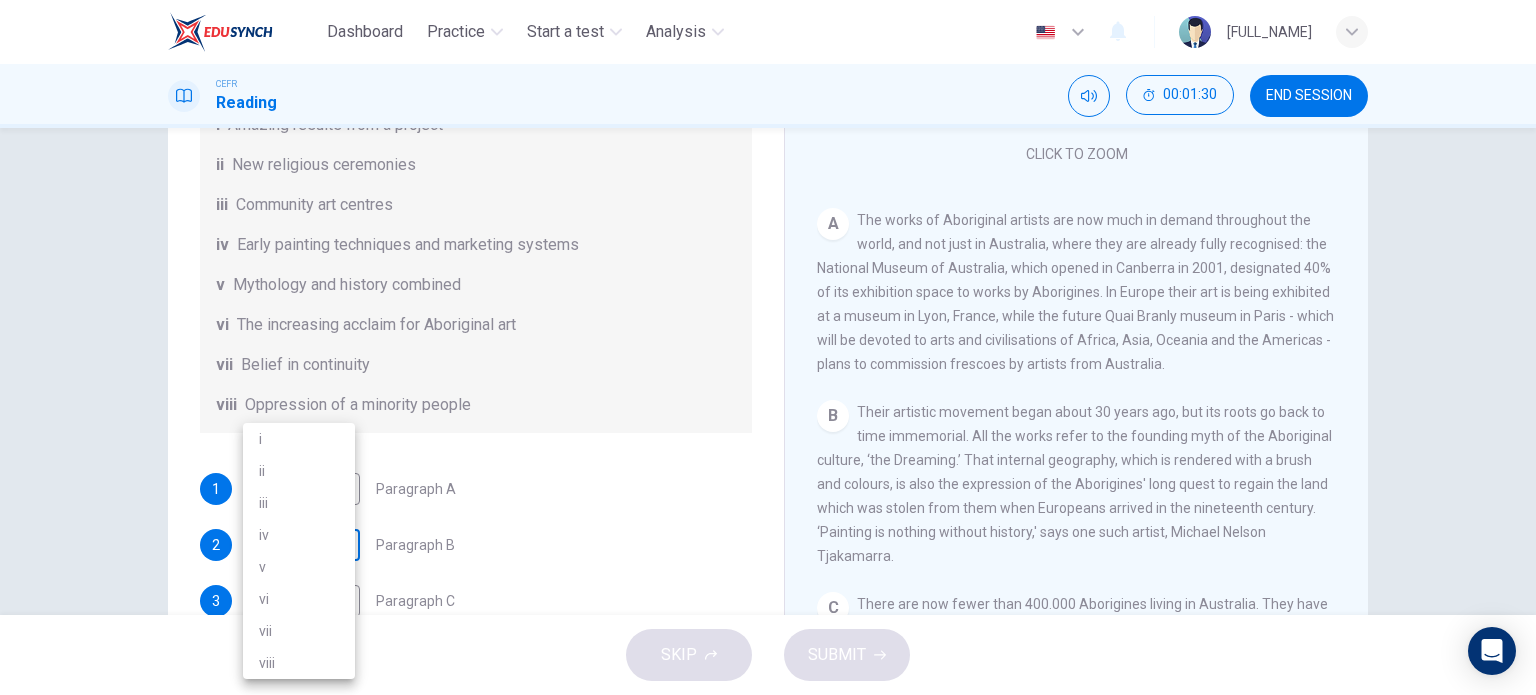 click on "Dashboard Practice Start a test Analysis English en ​ [NAME] CEFR Reading 00:01:30 END SESSION Questions 1 - 6 The Reading Passage has eight paragraphs  A-H .
Choose the most suitable heading for paragraphs  A-F  from the list of headings below.
Write the correct number (i-viii) in the boxes below. List of Headings i Amazing results from a project ii New religious ceremonies iii Community art centres iv Early painting techniques and marketing systems v Mythology and history combined vi The increasing acclaim for Aboriginal art vii Belief in continuity viii Oppression of a minority people 1 vi vi ​ Paragraph A 2 ​ ​ Paragraph B 3 ​ ​ Paragraph C 4 ​ ​ Paragraph D 5 ​ ​ Paragraph E 6 ​ ​ Paragraph F Painters of Time CLICK TO ZOOM Click to Zoom A B C D E F G H  Today, Aboriginal painting has become a great success. Some works sell for more than $25,000, and exceptional items may fetch as much as $180,000 in Australia. SKIP SUBMIT
Dashboard Practice 2025" at bounding box center (768, 347) 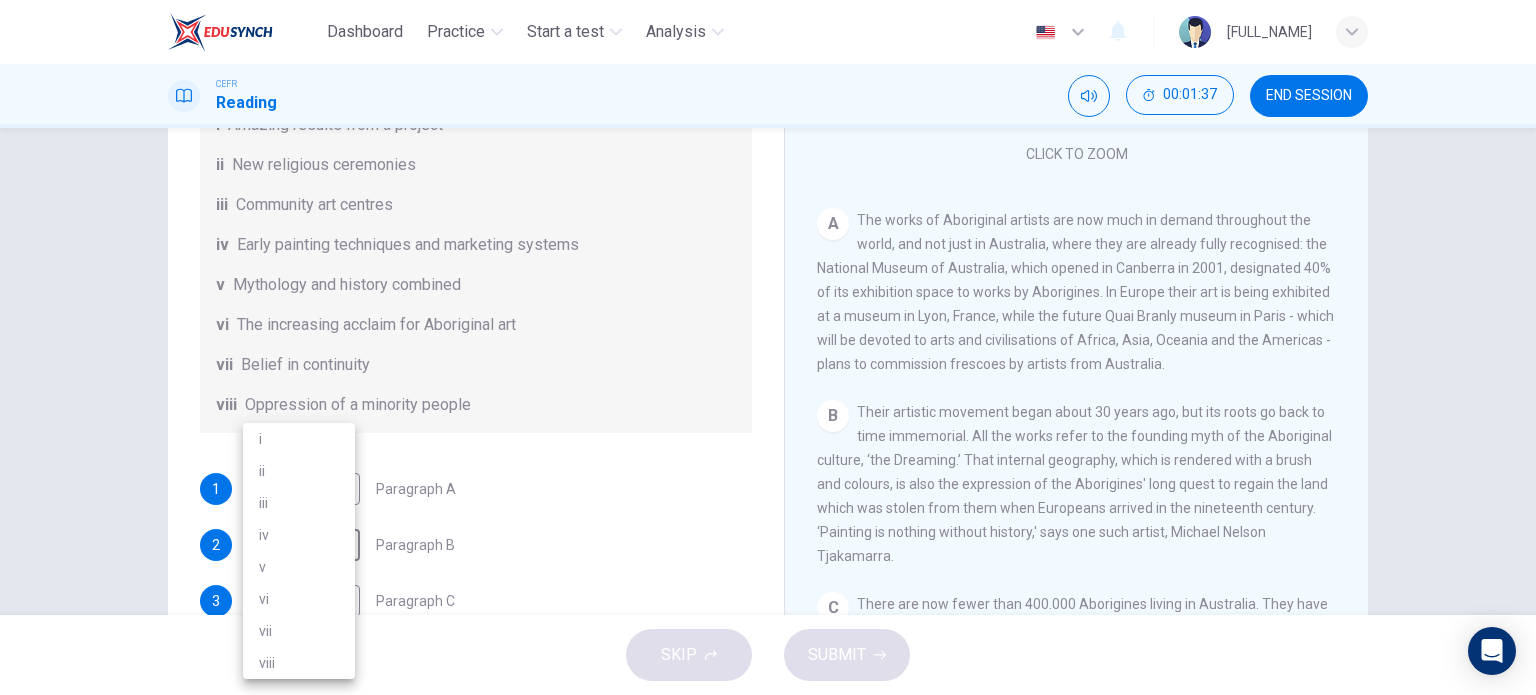 click at bounding box center (768, 347) 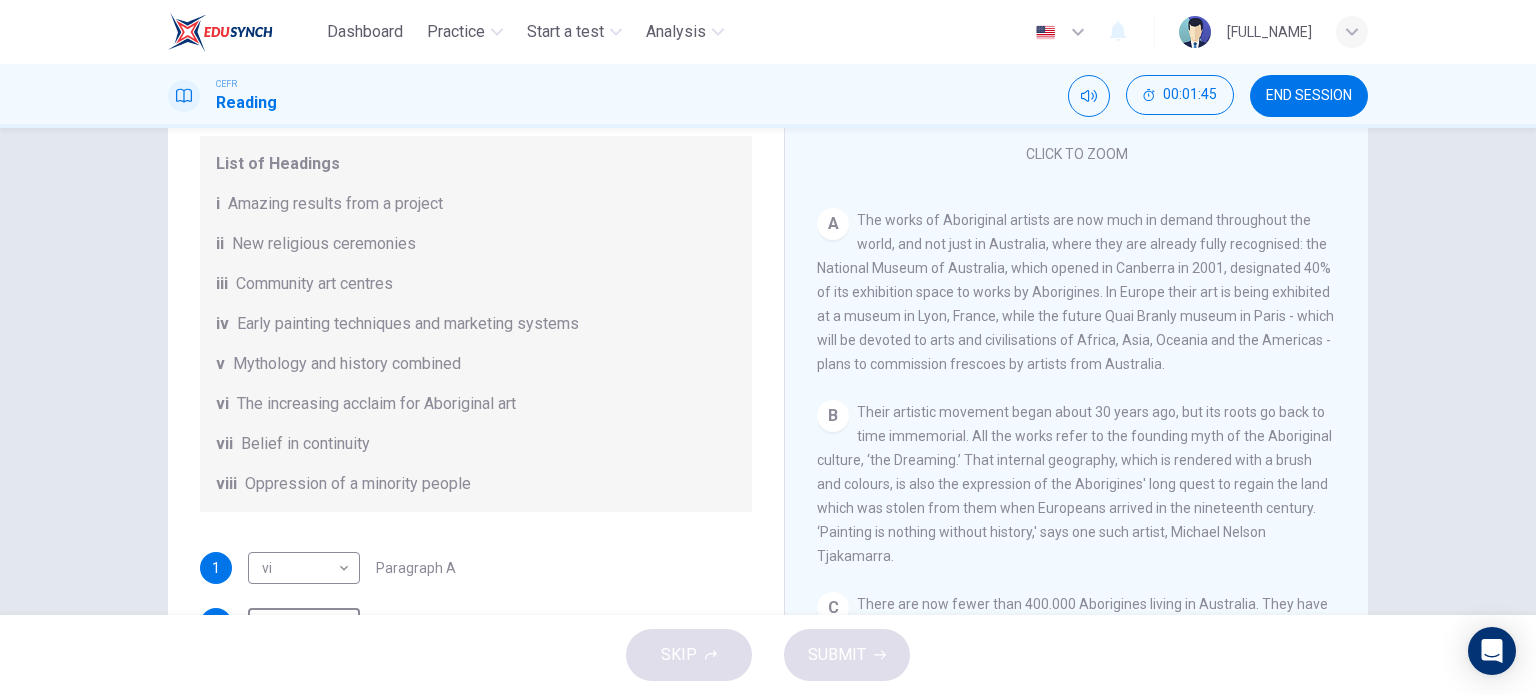 scroll, scrollTop: 192, scrollLeft: 0, axis: vertical 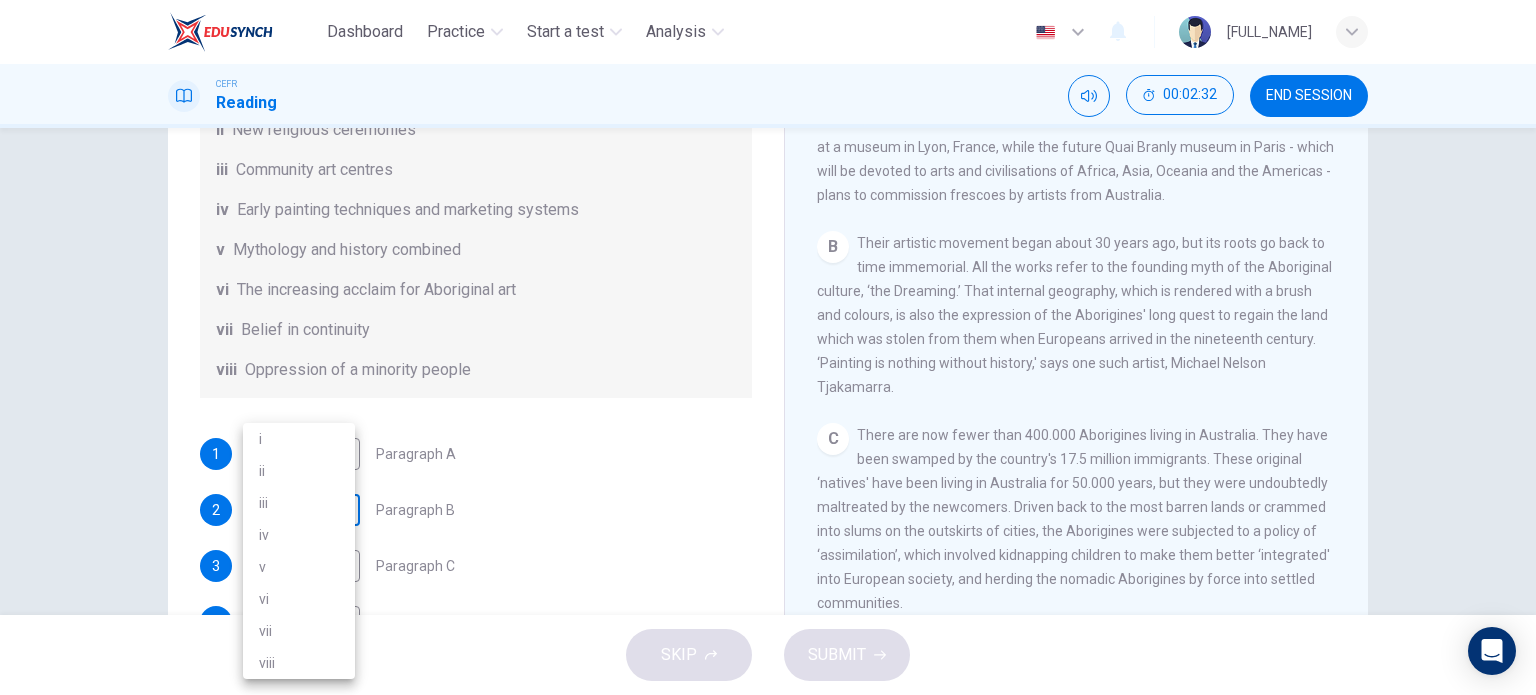 click on "Dashboard Practice Start a test Analysis English en ​ WAN ARINA BINTI W MOHAMAD FADRI CEFR Reading 00:02:32 END SESSION Questions 1 - 6 The Reading Passage has eight paragraphs  A-H .
Choose the most suitable heading for paragraphs  A-F  from the list of headings below.
Write the correct number (i-viii) in the boxes below. List of Headings i Amazing results from a project ii New religious ceremonies iii Community art centres iv Early painting techniques and marketing systems v Mythology and history combined vi The increasing acclaim for Aboriginal art vii Belief in continuity viii Oppression of a minority people 1 vi vi ​ Paragraph A 2 ​ ​ Paragraph B 3 ​ ​ Paragraph C 4 ​ ​ Paragraph D 5 ​ ​ Paragraph E 6 ​ ​ Paragraph F Painters of Time CLICK TO ZOOM Click to Zoom A B C D E F G H  Today, Aboriginal painting has become a great success. Some works sell for more than $25,000, and exceptional items may fetch as much as $180,000 in Australia. SKIP SUBMIT
Dashboard Practice 2025" at bounding box center (768, 347) 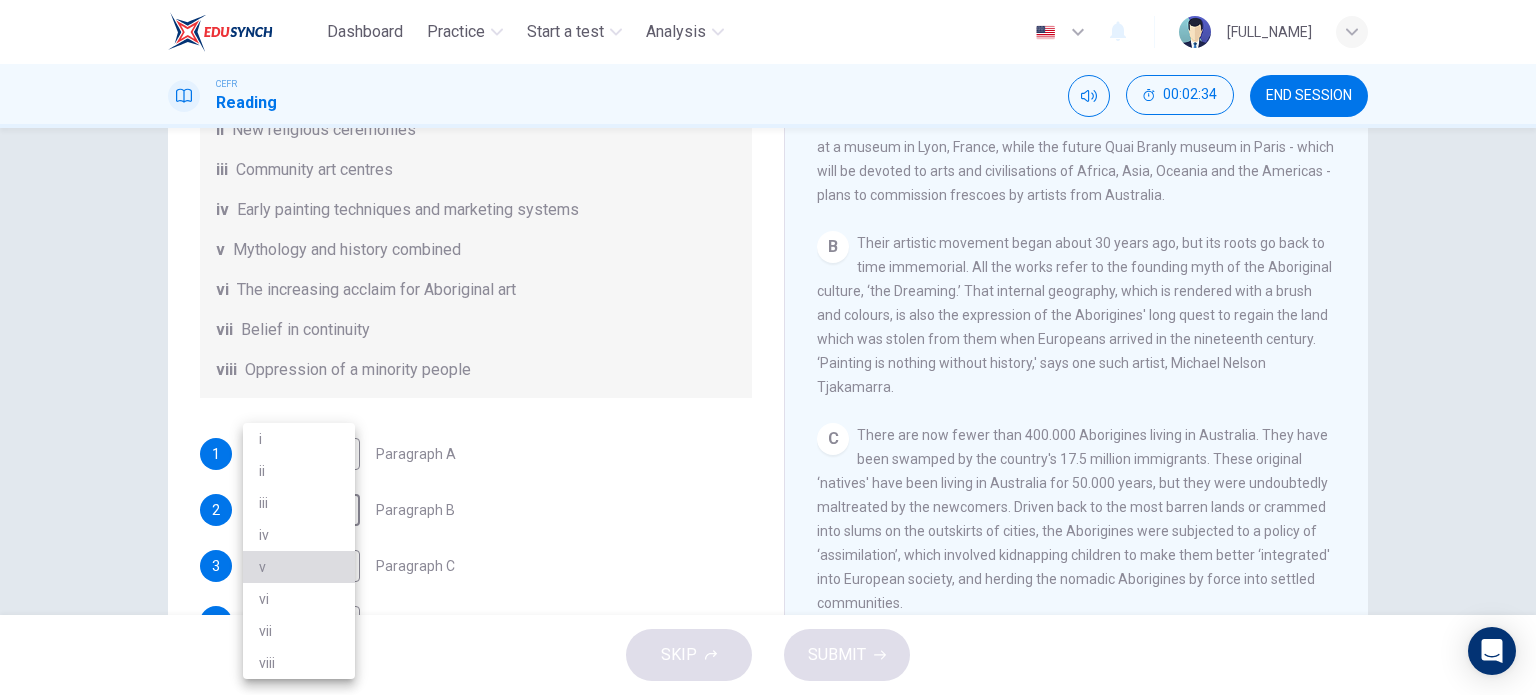 click on "v" at bounding box center [299, 567] 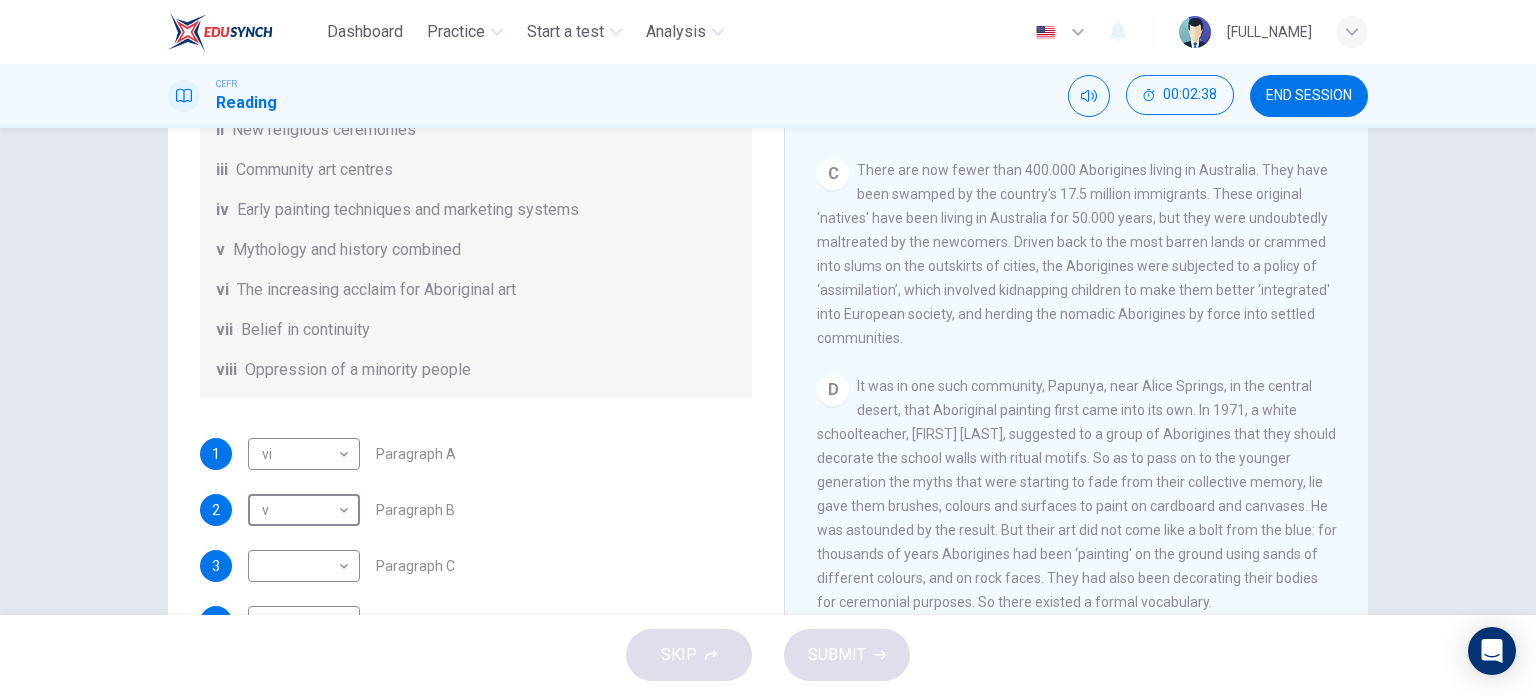scroll, scrollTop: 786, scrollLeft: 0, axis: vertical 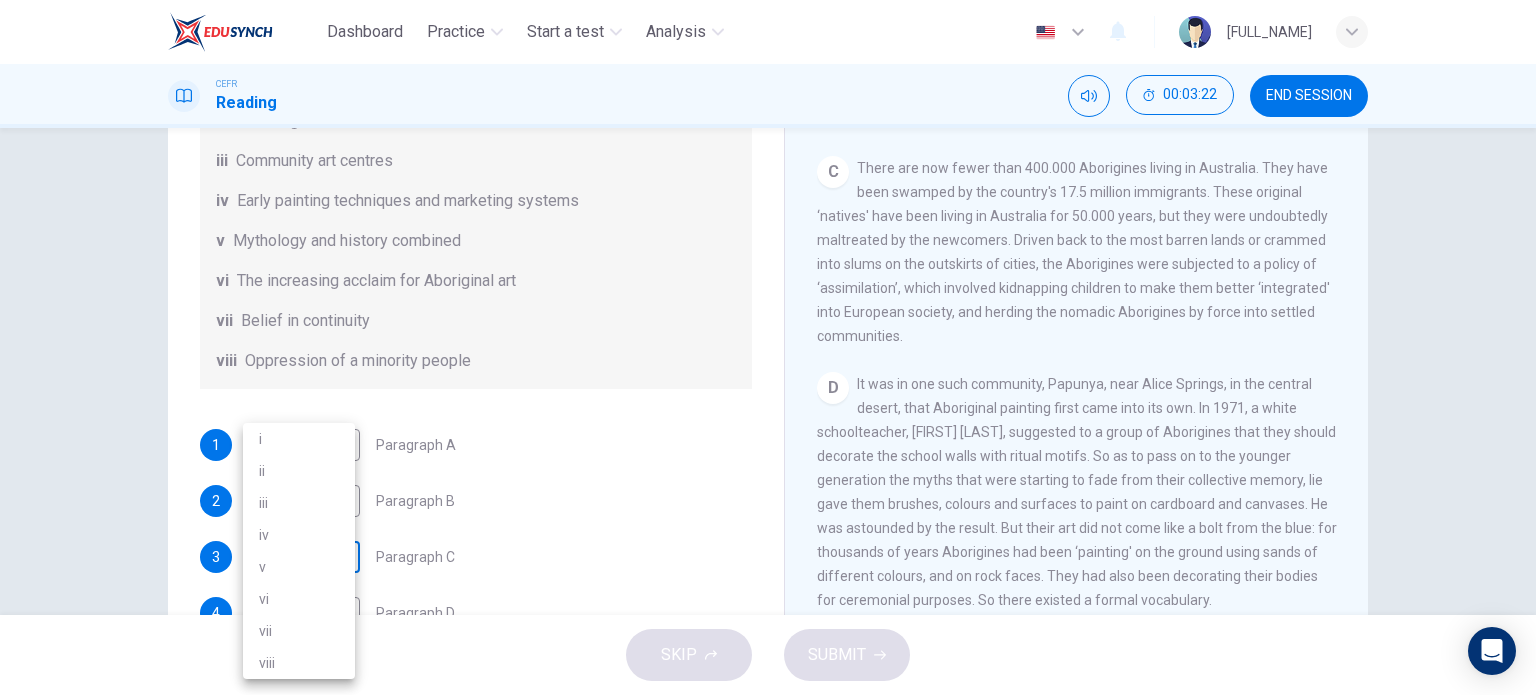 click on "Dashboard Practice Start a test Analysis English en ​ [NAME] CEFR Reading 00:03:22 END SESSION Questions 1 - 6 The Reading Passage has eight paragraphs  A-H .
Choose the most suitable heading for paragraphs  A-F  from the list of headings below.
Write the correct number (i-viii) in the boxes below. List of Headings i Amazing results from a project ii New religious ceremonies iii Community art centres iv Early painting techniques and marketing systems v Mythology and history combined vi The increasing acclaim for Aboriginal art vii Belief in continuity viii Oppression of a minority people 1 vi vi ​ Paragraph A 2 v v ​ Paragraph B 3 ​ ​ Paragraph C 4 ​ ​ Paragraph D 5 ​ ​ Paragraph E 6 ​ ​ Paragraph F Painters of Time CLICK TO ZOOM Click to Zoom A B C D E F G H  Today, Aboriginal painting has become a great success. Some works sell for more than $25,000, and exceptional items may fetch as much as $180,000 in Australia. SKIP SUBMIT
Dashboard Practice 2025" at bounding box center (768, 347) 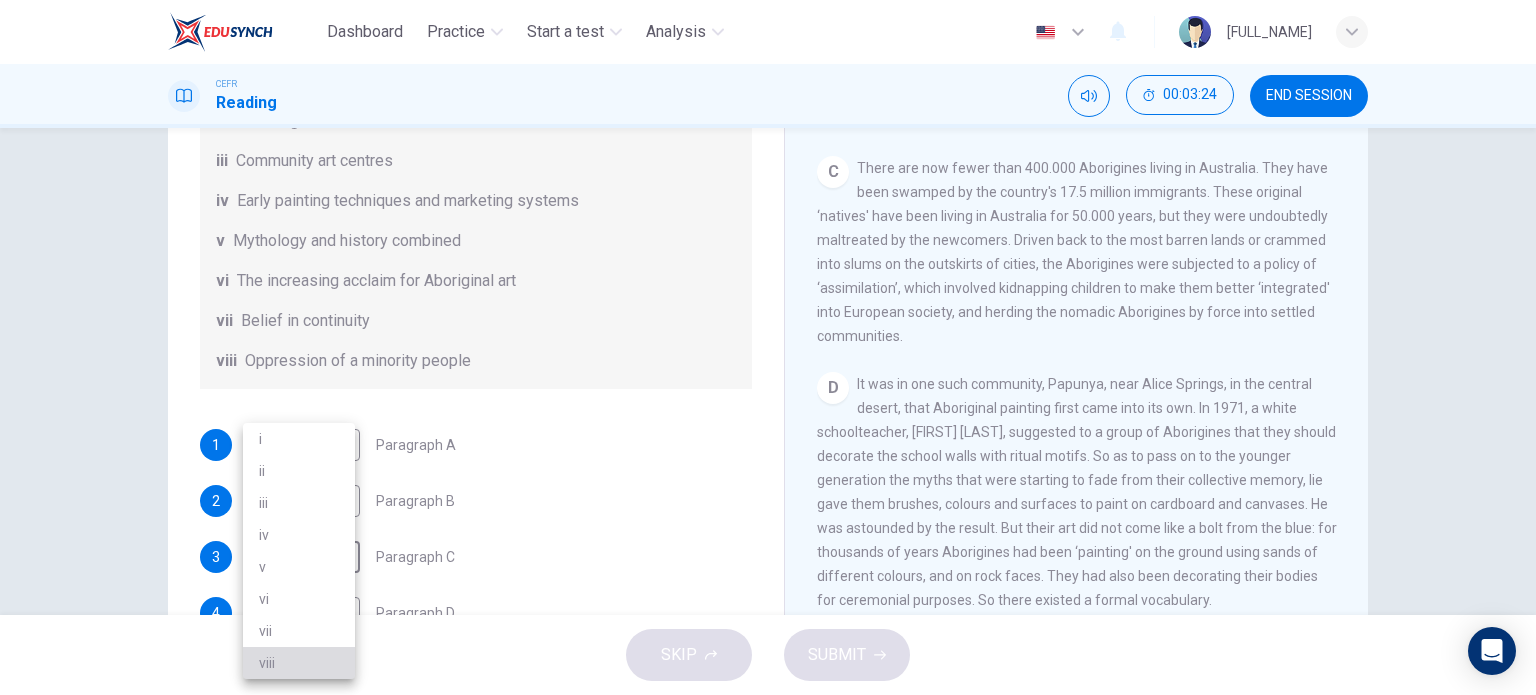 click on "viii" at bounding box center [299, 663] 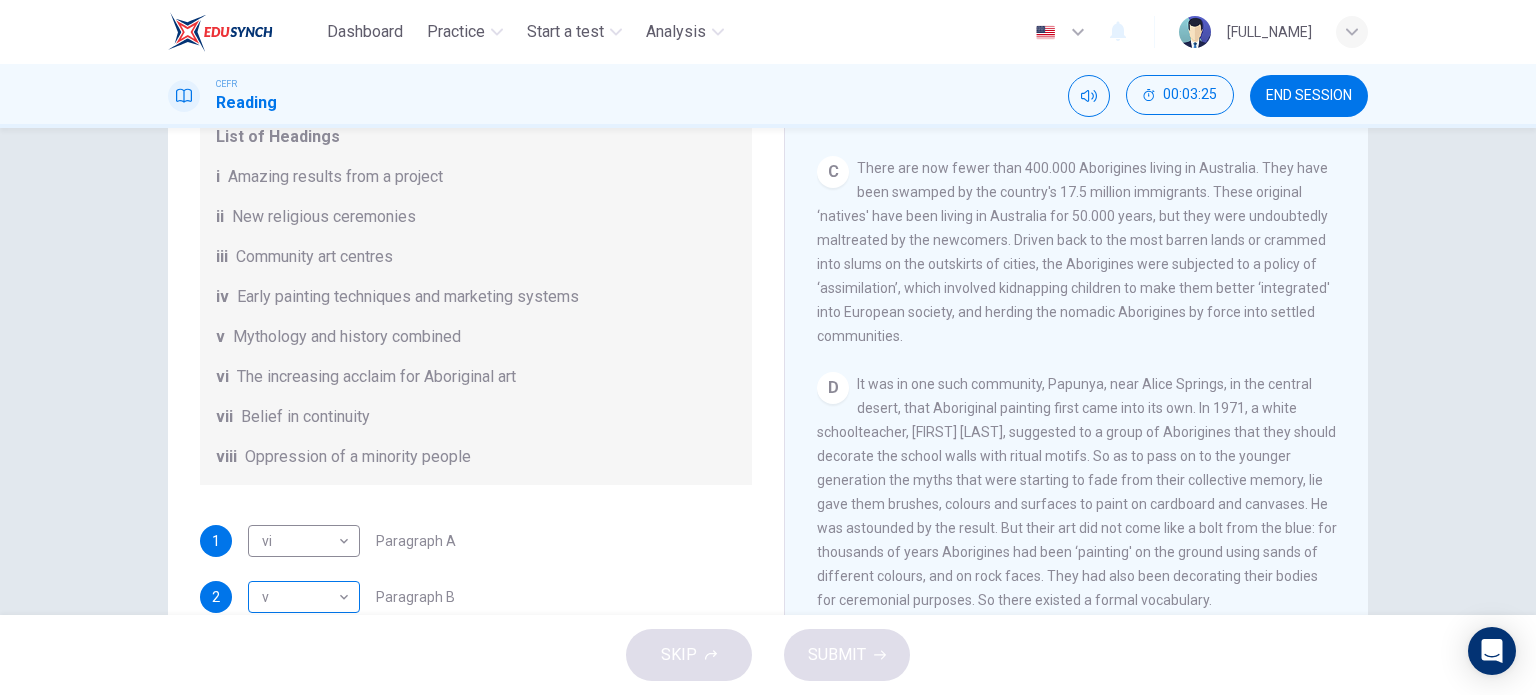 scroll, scrollTop: 216, scrollLeft: 0, axis: vertical 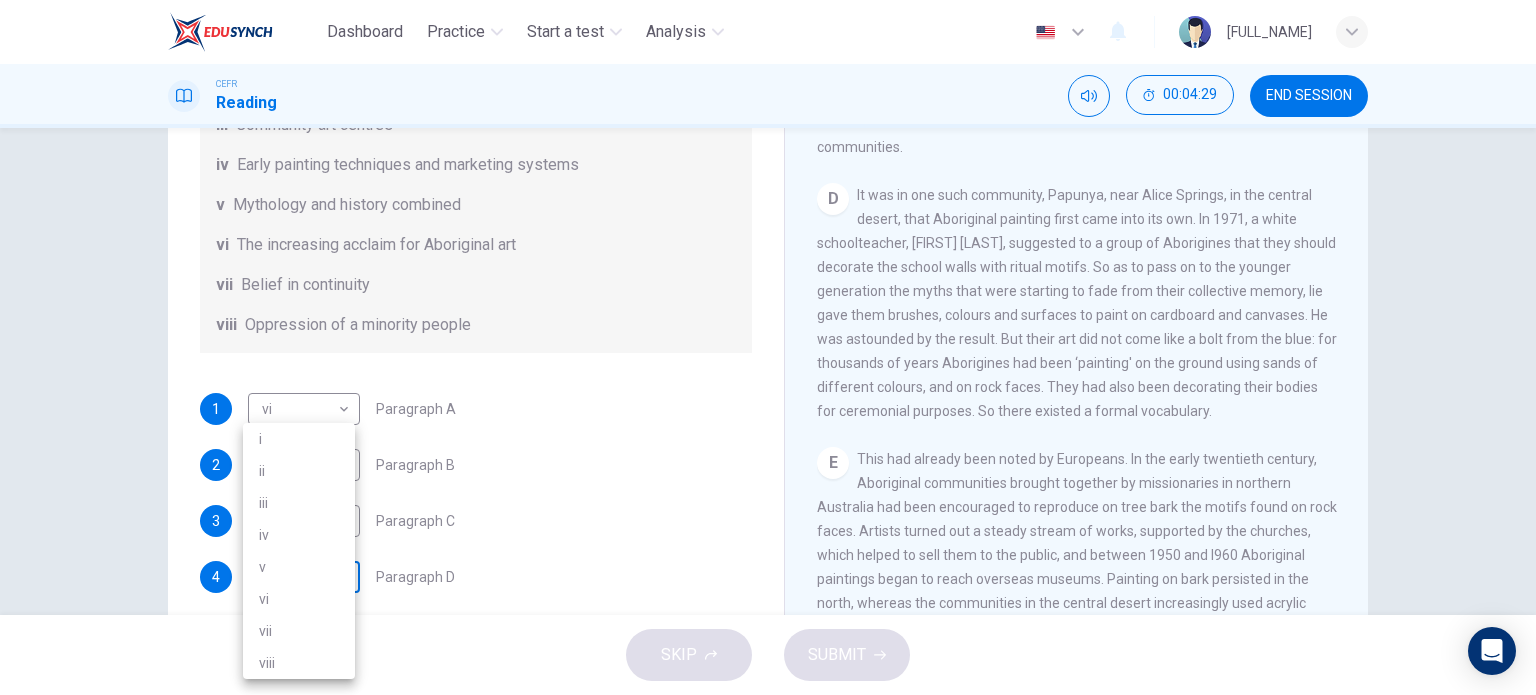 click on "Dashboard Practice Start a test Analysis English en ​ [FULL_NAME] CEFR Reading 00:04:29 END SESSION Questions 1 - 6 The Reading Passage has eight paragraphs  A-H .
Choose the most suitable heading for paragraphs  A-F  from the list of headings below.
Write the correct number (i-viii) in the boxes below. List of Headings i Amazing results from a project ii New religious ceremonies iii Community art centres iv Early painting techniques and marketing systems v Mythology and history combined vi The increasing acclaim for Aboriginal art vii Belief in continuity viii Oppression of a minority people 1 vi vi ​ Paragraph A 2 v v ​ Paragraph B 3 viii viii ​ Paragraph C 4 ​ ​ Paragraph D 5 ​ ​ Paragraph E 6 ​ ​ Paragraph F Painters of Time CLICK TO ZOOM Click to Zoom A B C D E F G H  Today, Aboriginal painting has become a great success. Some works sell for more than $25,000, and exceptional items may fetch as much as $180,000 in Australia. SKIP SUBMIT
Dashboard Practice" at bounding box center [768, 347] 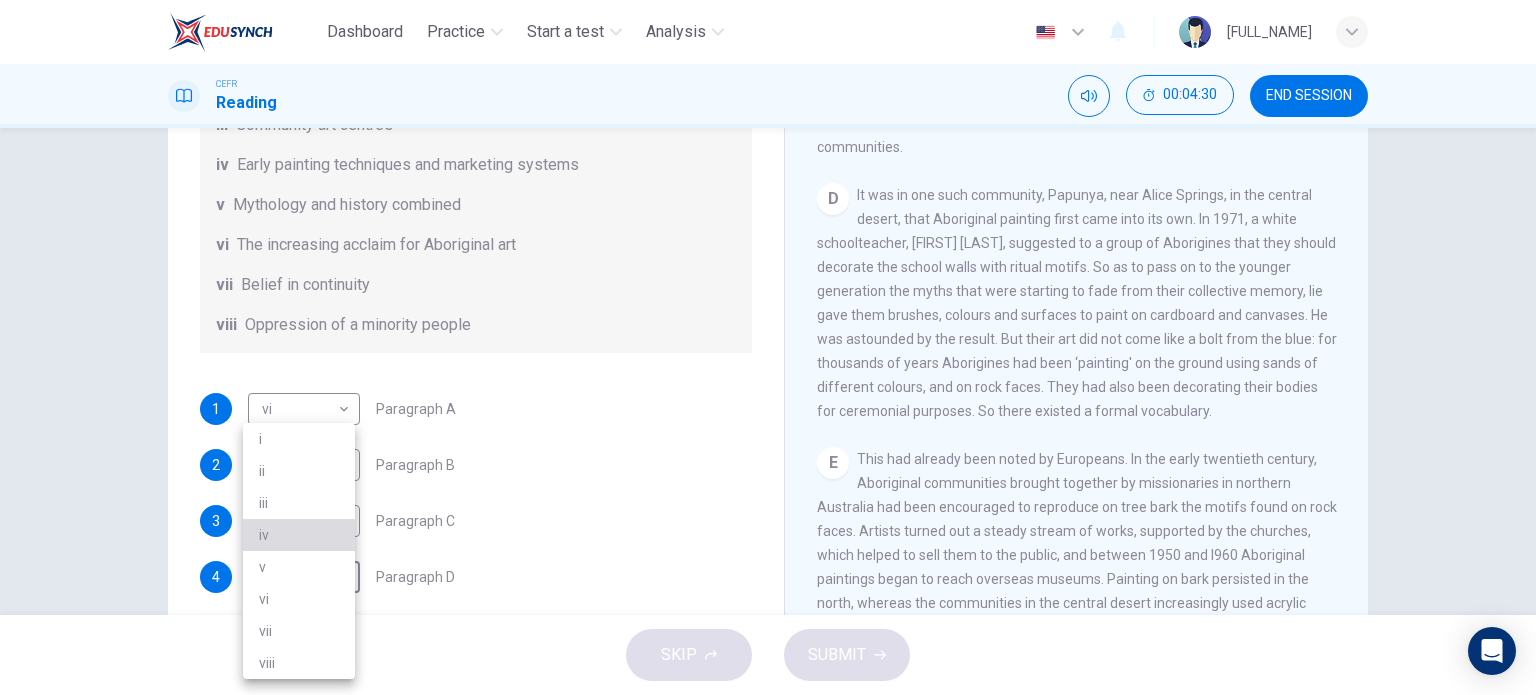 click on "iv" at bounding box center (299, 535) 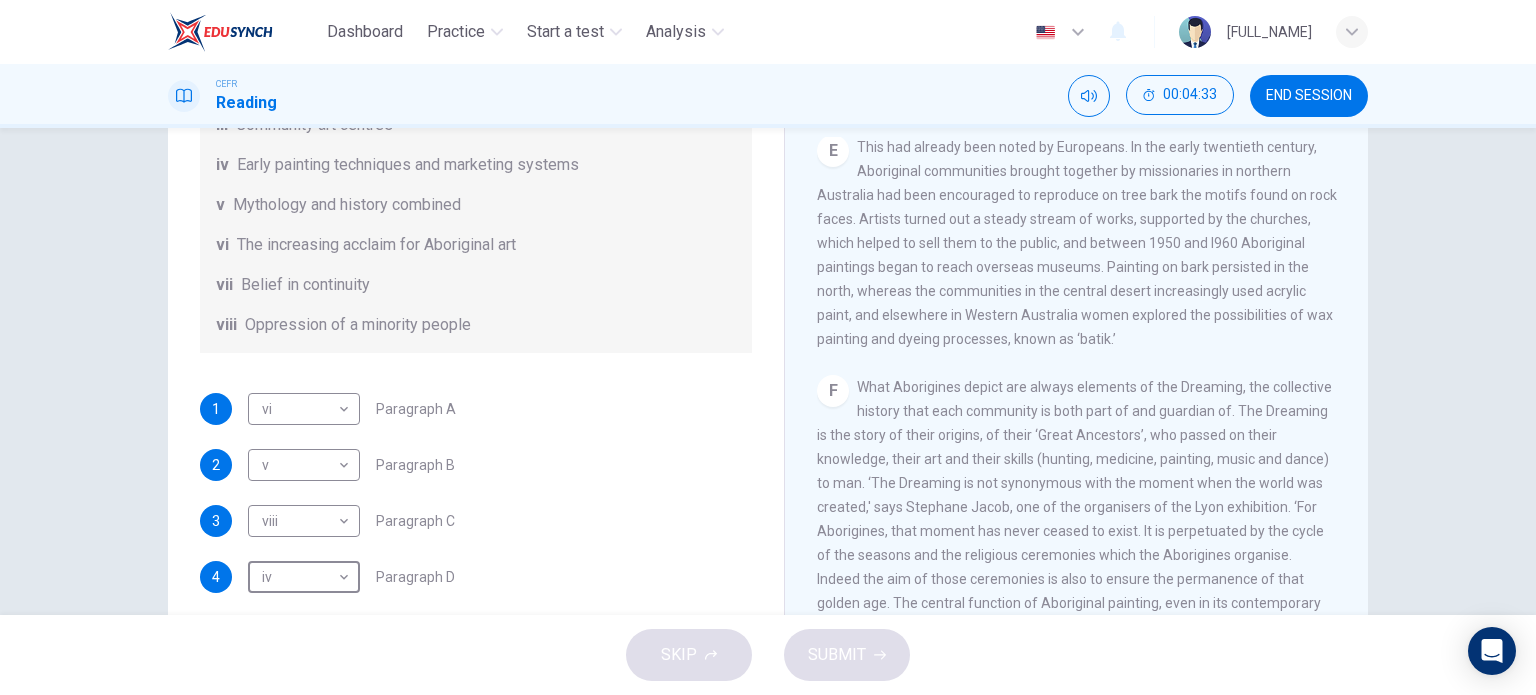 scroll, scrollTop: 1291, scrollLeft: 0, axis: vertical 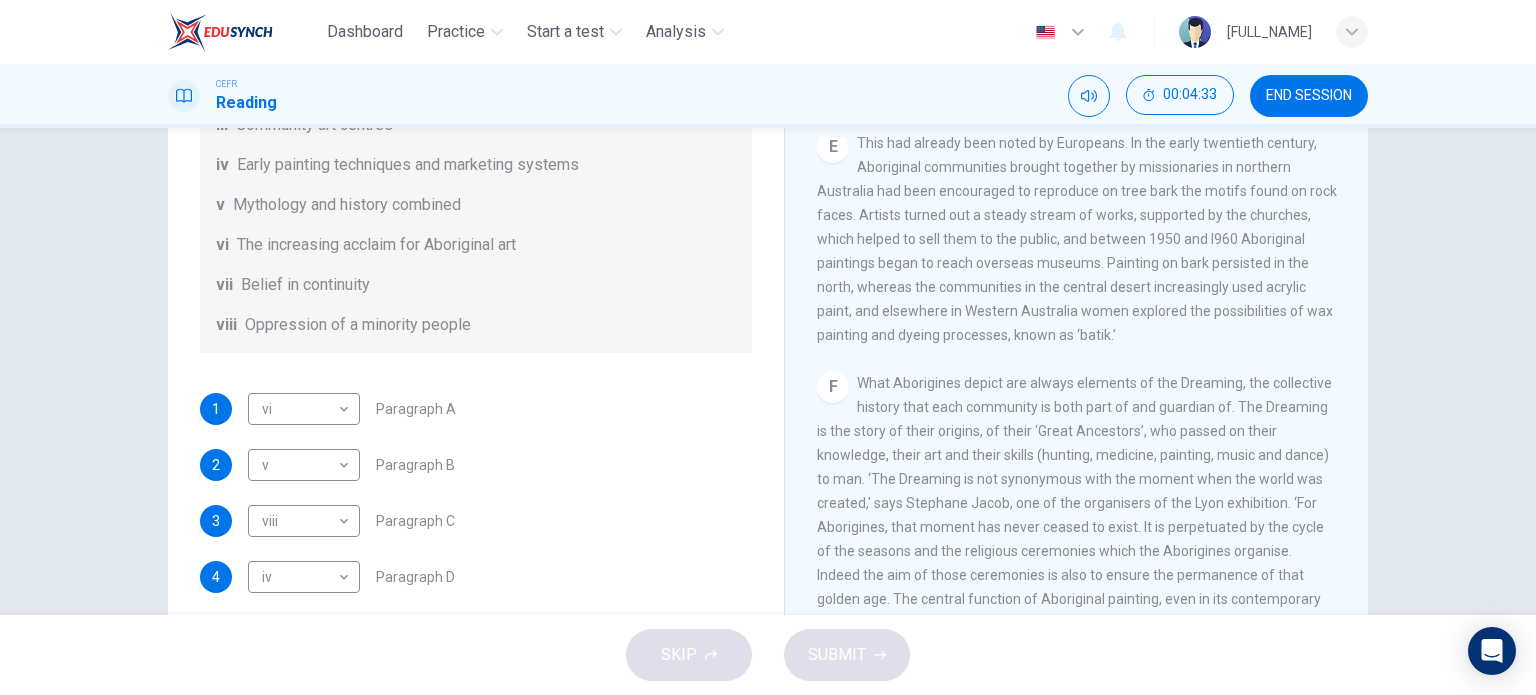 click on "F What Aborigines depict are always elements of the Dreaming, the collective history that each community is both part of and guardian of. The Dreaming is the story of their origins, of their ‘Great Ancestors’, who passed on their knowledge, their art and their skills (hunting, medicine, painting, music and dance) to man. ‘The Dreaming is not synonymous with the moment when the world was created,’ says Stephane Jacob, one of the organisers of the Lyon exhibition. ‘For Aborigines, that moment has never ceased to exist. It is perpetuated by the cycle of the seasons and the religious ceremonies which the Aborigines organise. Indeed the aim of those ceremonies is also to ensure the permanence of that golden age. The central function of Aboriginal painting, even in its contemporary manifestations, is to guarantee the survival of this world. The Dreaming is both past, present and future. '" at bounding box center (1077, 515) 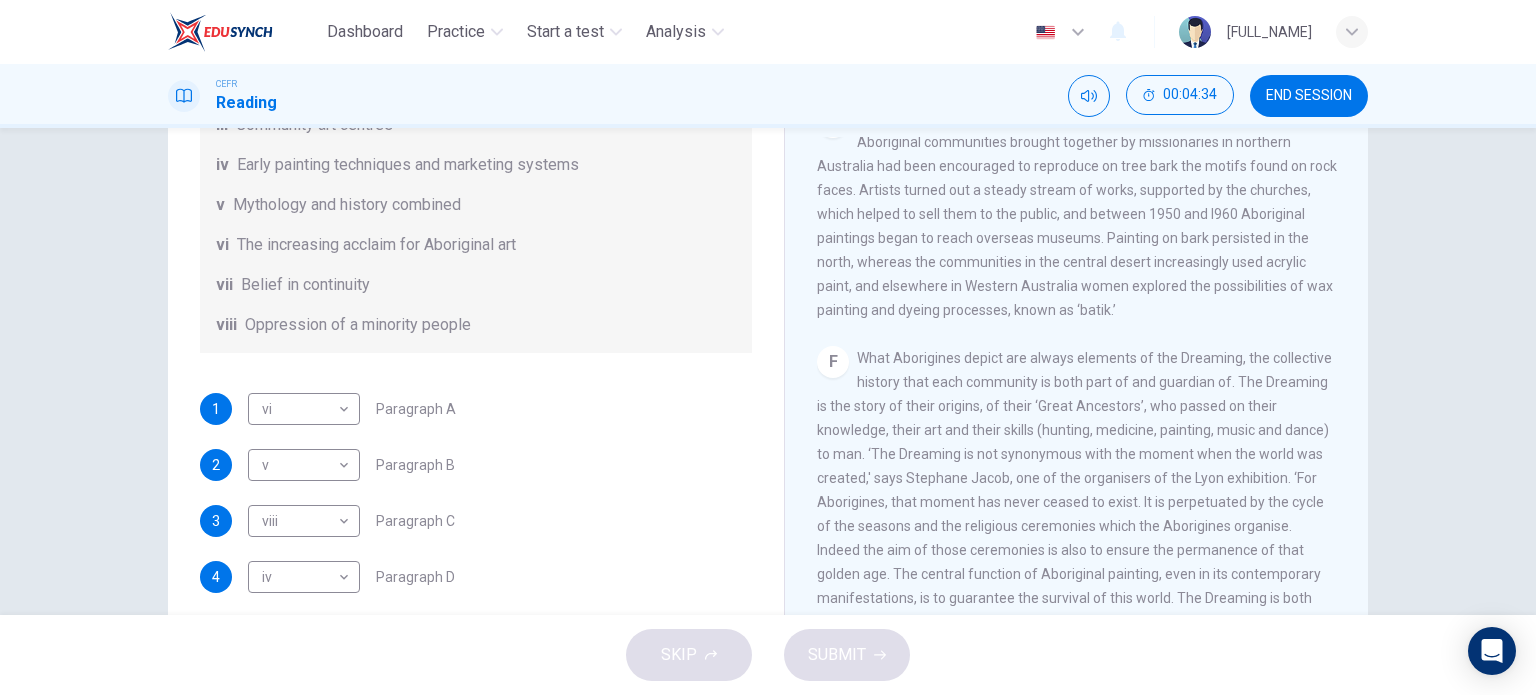 scroll, scrollTop: 1320, scrollLeft: 0, axis: vertical 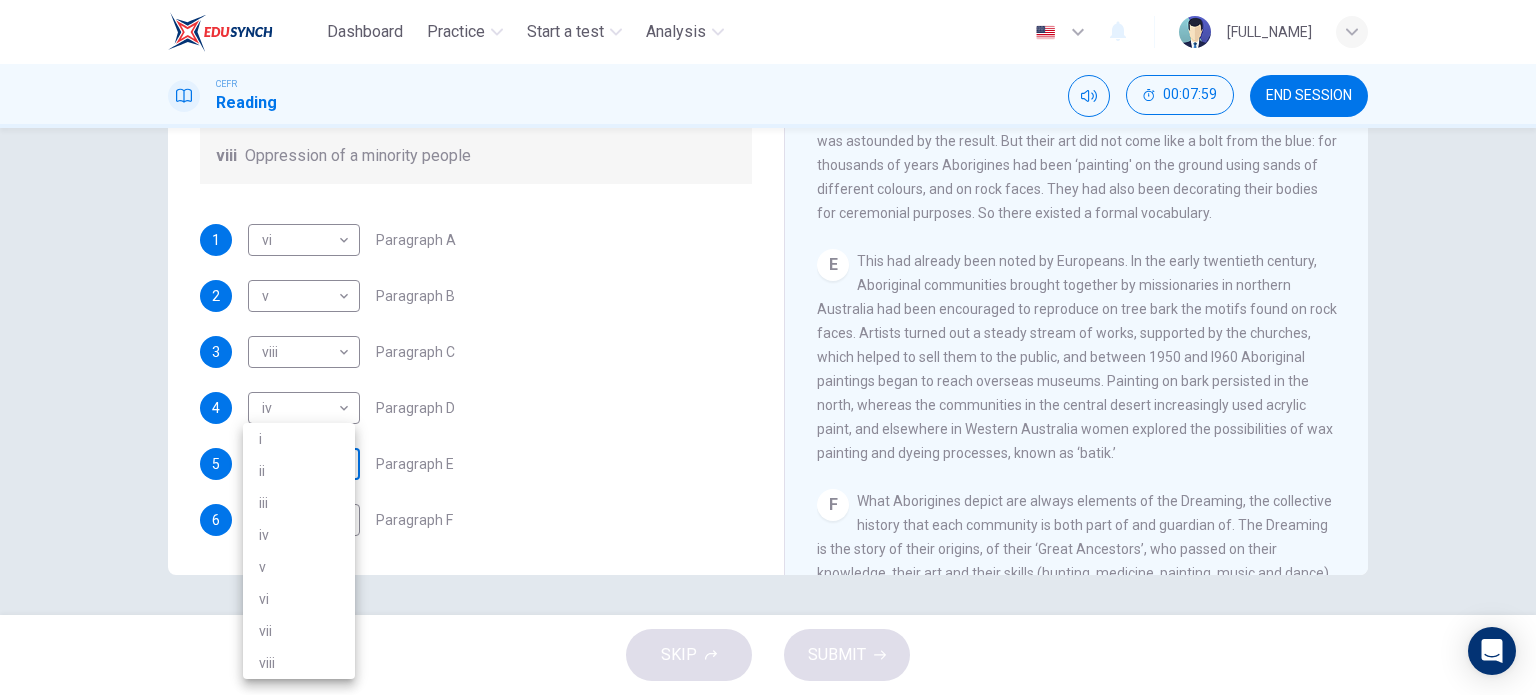 click on "Dashboard Practice Start a test Analysis English en ​ WAN ARINA BINTI W MOHAMAD FADRI CEFR Reading 00:07:59 END SESSION Questions 1 - 6 The Reading Passage has eight paragraphs  A-H .
Choose the most suitable heading for paragraphs  A-F  from the list of headings below.
Write the correct number (i-viii) in the boxes below. List of Headings i Amazing results from a project ii New religious ceremonies iii Community art centres iv Early painting techniques and marketing systems v Mythology and history combined vi The increasing acclaim for Aboriginal art vii Belief in continuity viii Oppression of a minority people 1 vi vi ​ Paragraph A 2 v v ​ Paragraph B 3 viii viii ​ Paragraph C 4 iv iv ​ Paragraph D 5 ​ ​ Paragraph E 6 ​ ​ Paragraph F Painters of Time CLICK TO ZOOM Click to Zoom A B C D E F G H  Today, Aboriginal painting has become a great success. Some works sell for more than $25,000, and exceptional items may fetch as much as $180,000 in Australia. SKIP SUBMIT
Dashboard 2025 i" at bounding box center [768, 347] 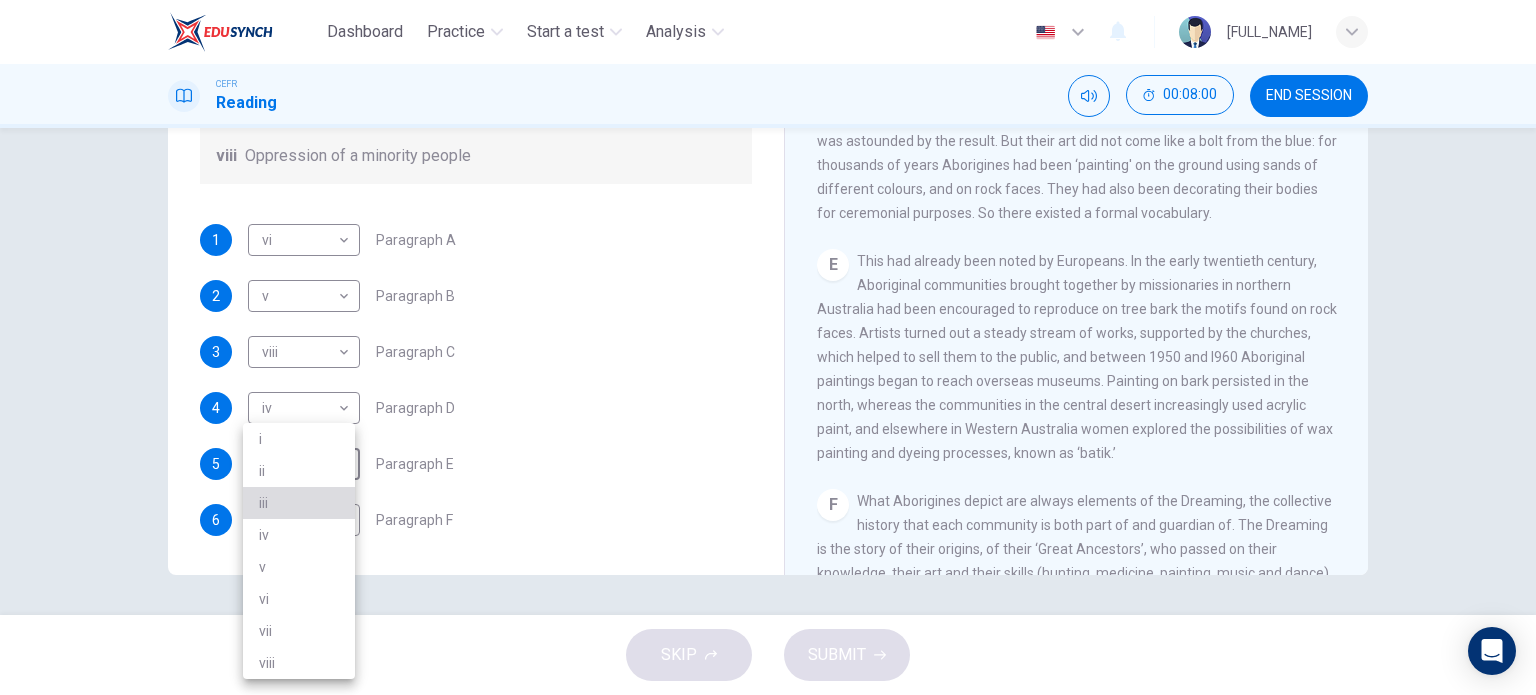 click on "iii" at bounding box center (299, 503) 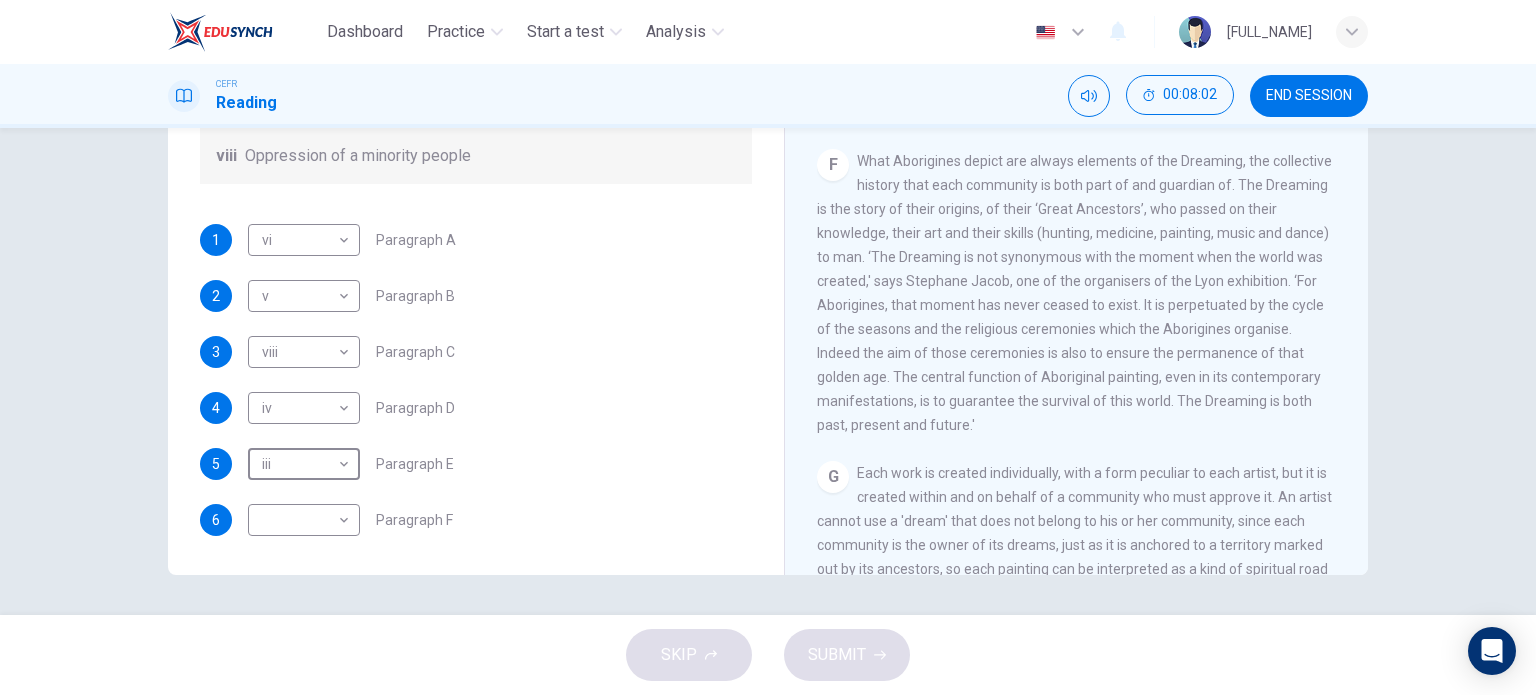 scroll, scrollTop: 1345, scrollLeft: 0, axis: vertical 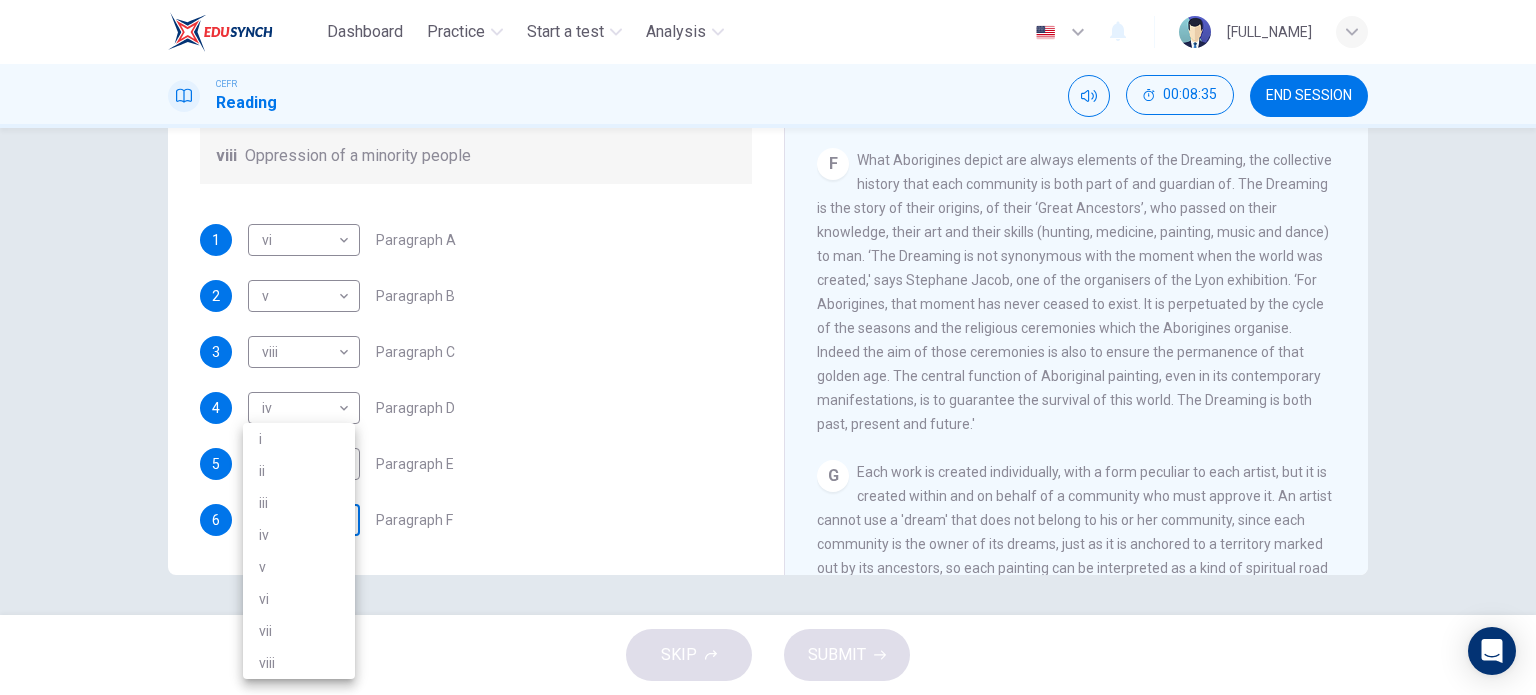 click on "Dashboard Practice Start a test Analysis English en ​ [FULL_NAME] CEFR Reading 00:08:35 END SESSION Questions 1 - 6 The Reading Passage has eight paragraphs  A-H .
Choose the most suitable heading for paragraphs  A-F  from the list of headings below.
Write the correct number (i-viii) in the boxes below. List of Headings i Amazing results from a project ii New religious ceremonies iii Community art centres iv Early painting techniques and marketing systems v Mythology and history combined vi The increasing acclaim for Aboriginal art vii Belief in continuity viii Oppression of a minority people 1 vi vi ​ Paragraph A 2 v v ​ Paragraph B 3 viii viii ​ Paragraph C 4 iv iv ​ Paragraph D 5 iii iii ​ Paragraph E 6 ​ ​ Paragraph F Painters of Time CLICK TO ZOOM Click to Zoom A B C D E F G H  Today, Aboriginal painting has become a great success. Some works sell for more than $25,000, and exceptional items may fetch as much as $180,000 in Australia. SKIP SUBMIT
Dashboard i" at bounding box center (768, 347) 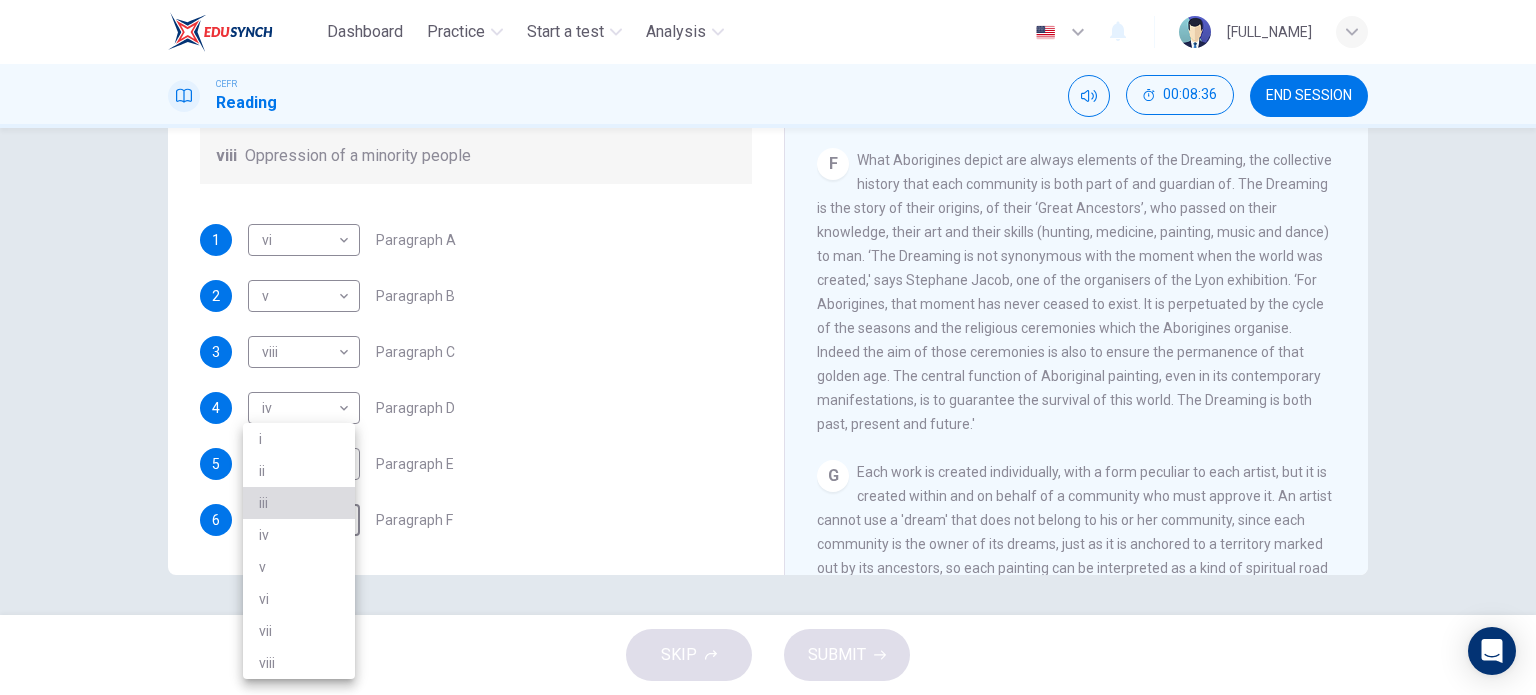 click on "iii" at bounding box center [299, 503] 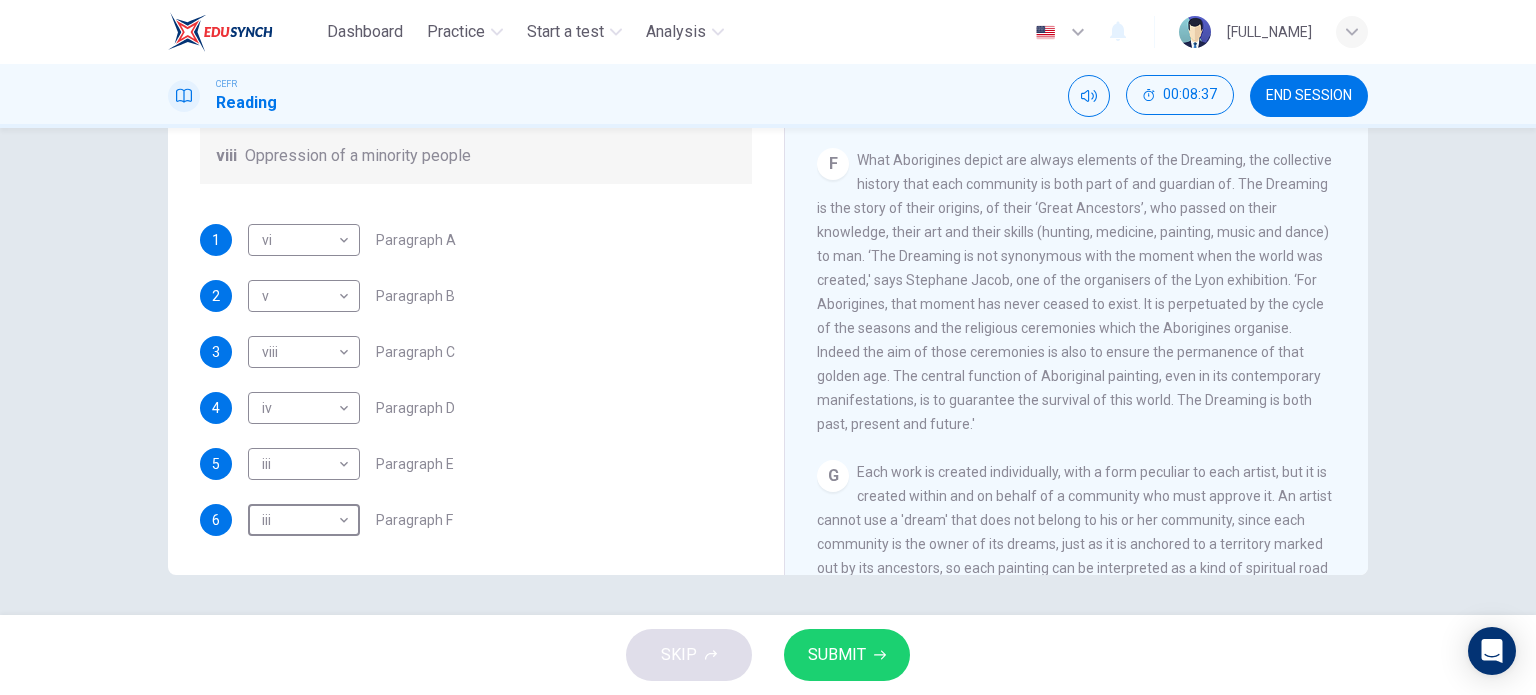 scroll, scrollTop: 0, scrollLeft: 0, axis: both 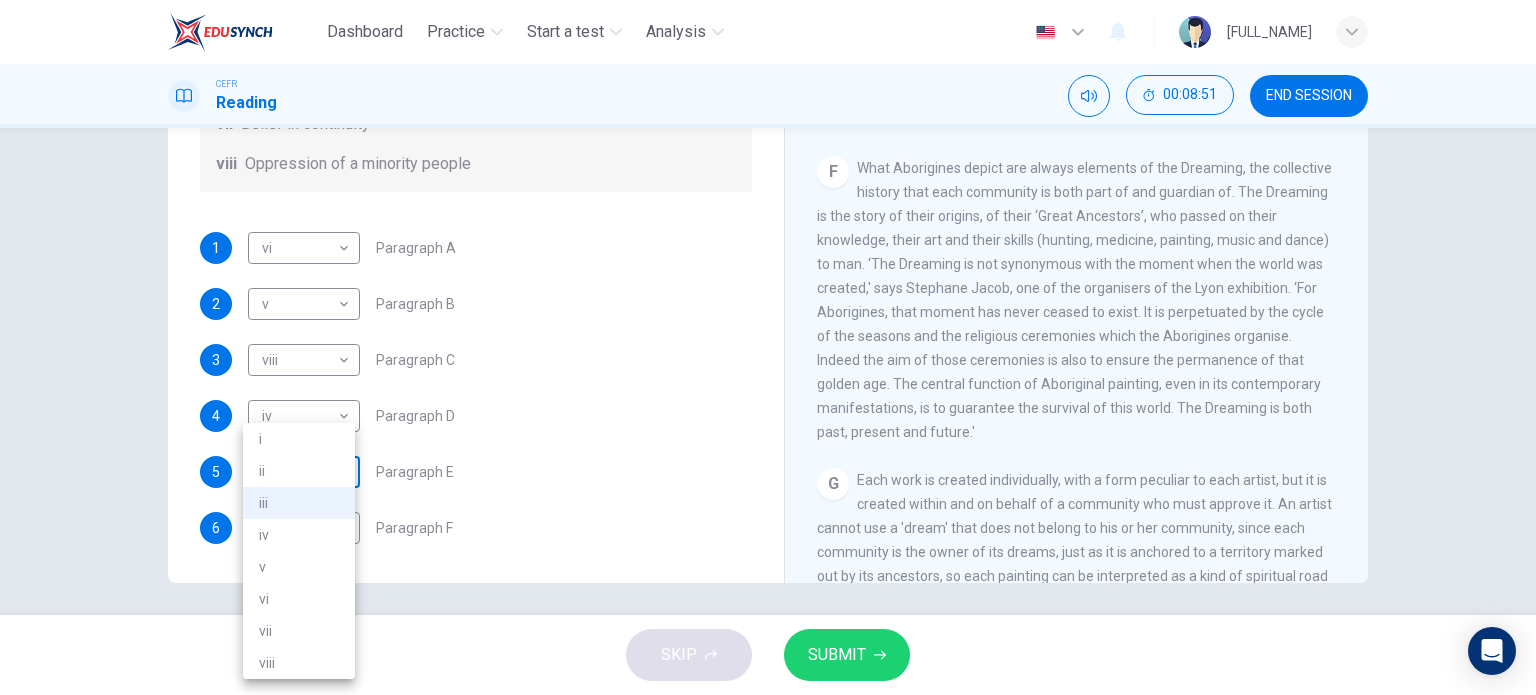 click on "Dashboard Practice Start a test Analysis English en ​ [FULL_NAME] CEFR Reading 00:08:51 END SESSION Questions 1 - 6 The Reading Passage has eight paragraphs  A-H .
Choose the most suitable heading for paragraphs  A-F  from the list of headings below.
Write the correct number (i-viii) in the boxes below. List of Headings i Amazing results from a project ii New religious ceremonies iii Community art centres iv Early painting techniques and marketing systems v Mythology and history combined vi The increasing acclaim for Aboriginal art vii Belief in continuity viii Oppression of a minority people 1 vi vi ​ Paragraph A 2 v v ​ Paragraph B 3 viii viii ​ Paragraph C 4 iv iv ​ Paragraph D 5 iii iii ​ Paragraph E 6 iii iii ​ Paragraph F Painters of Time CLICK TO ZOOM Click to Zoom A B C D E F G H  Today, Aboriginal painting has become a great success. Some works sell for more than $25,000, and exceptional items may fetch as much as $180,000 in Australia. SKIP SUBMIT
Practice" at bounding box center (768, 347) 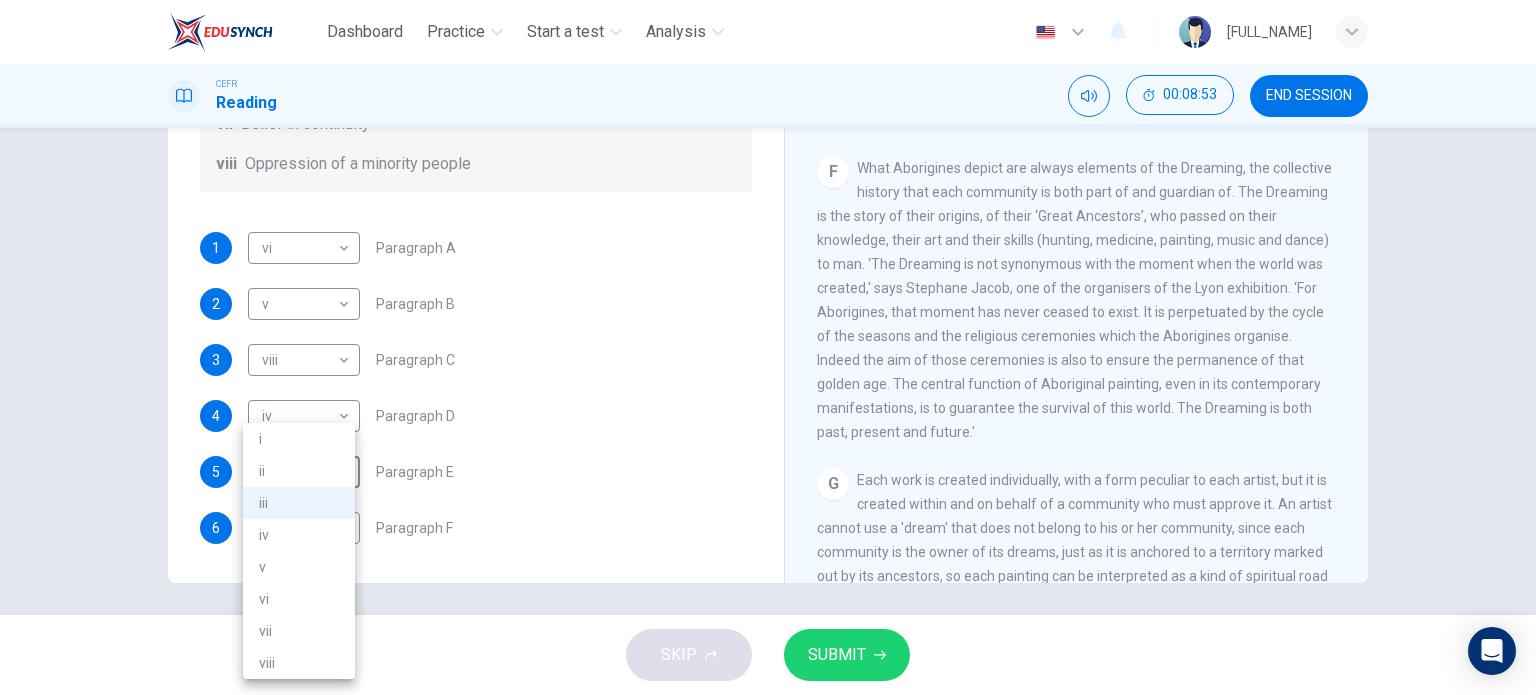 click at bounding box center (768, 347) 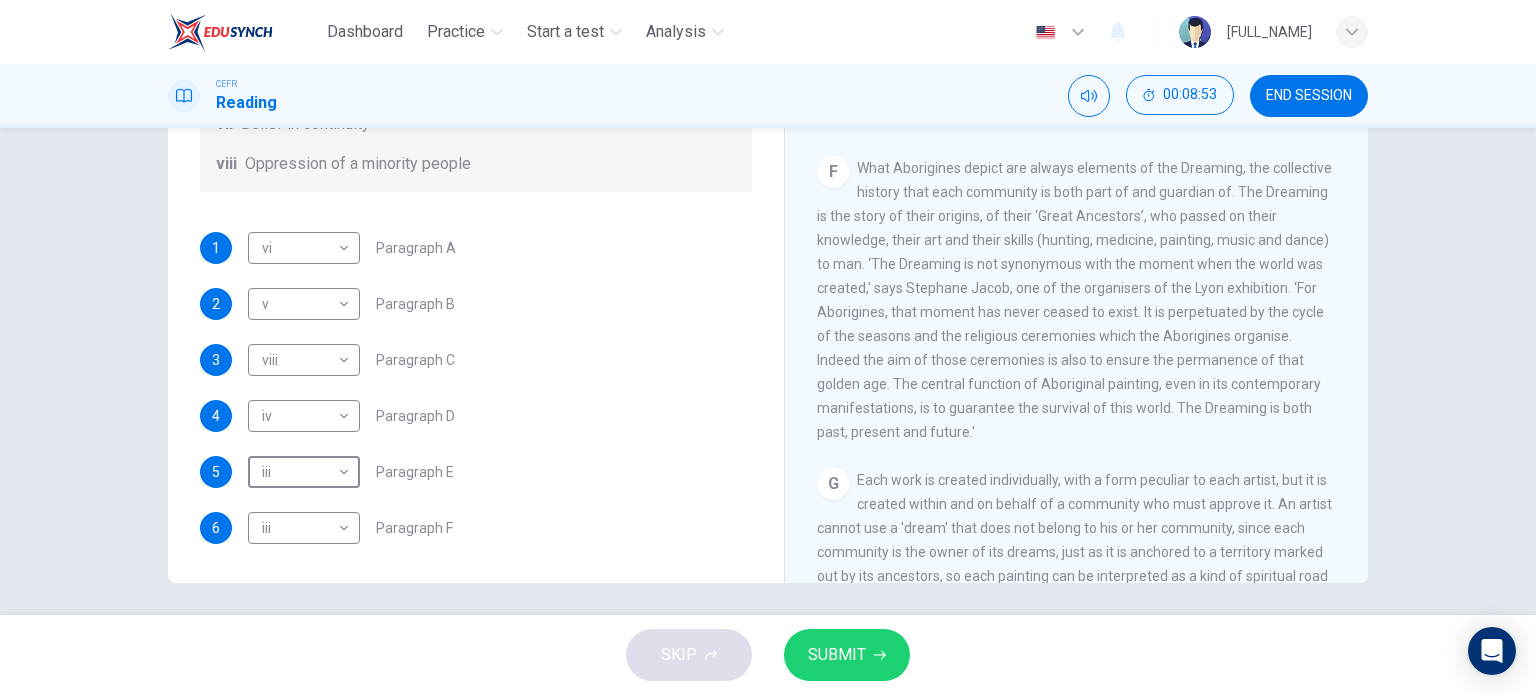 click on "1 vi vi ​ Paragraph A 2 v v ​ Paragraph B 3 viii viii ​ Paragraph C 4 iv iv ​ Paragraph D 5 iii iii ​ Paragraph E 6 iii iii ​ Paragraph F" at bounding box center [476, 388] 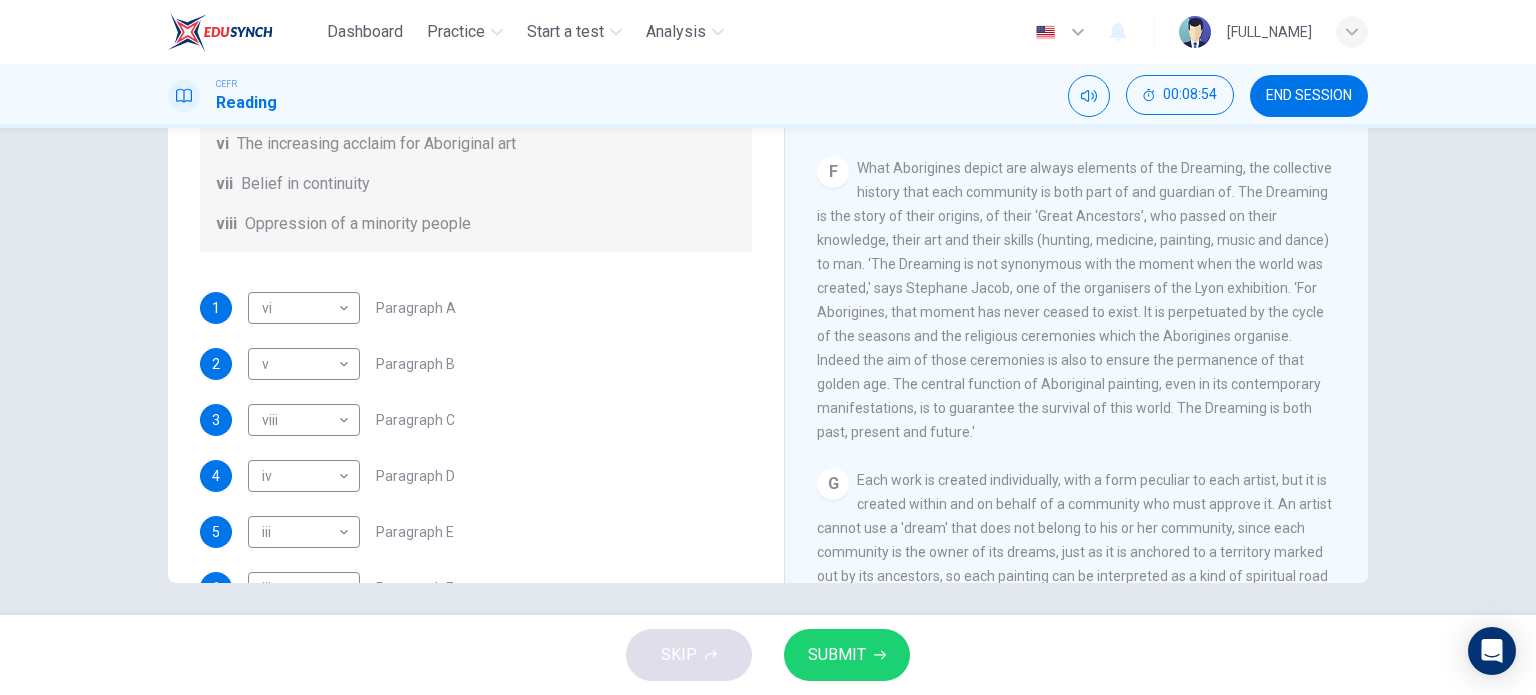 scroll, scrollTop: 352, scrollLeft: 0, axis: vertical 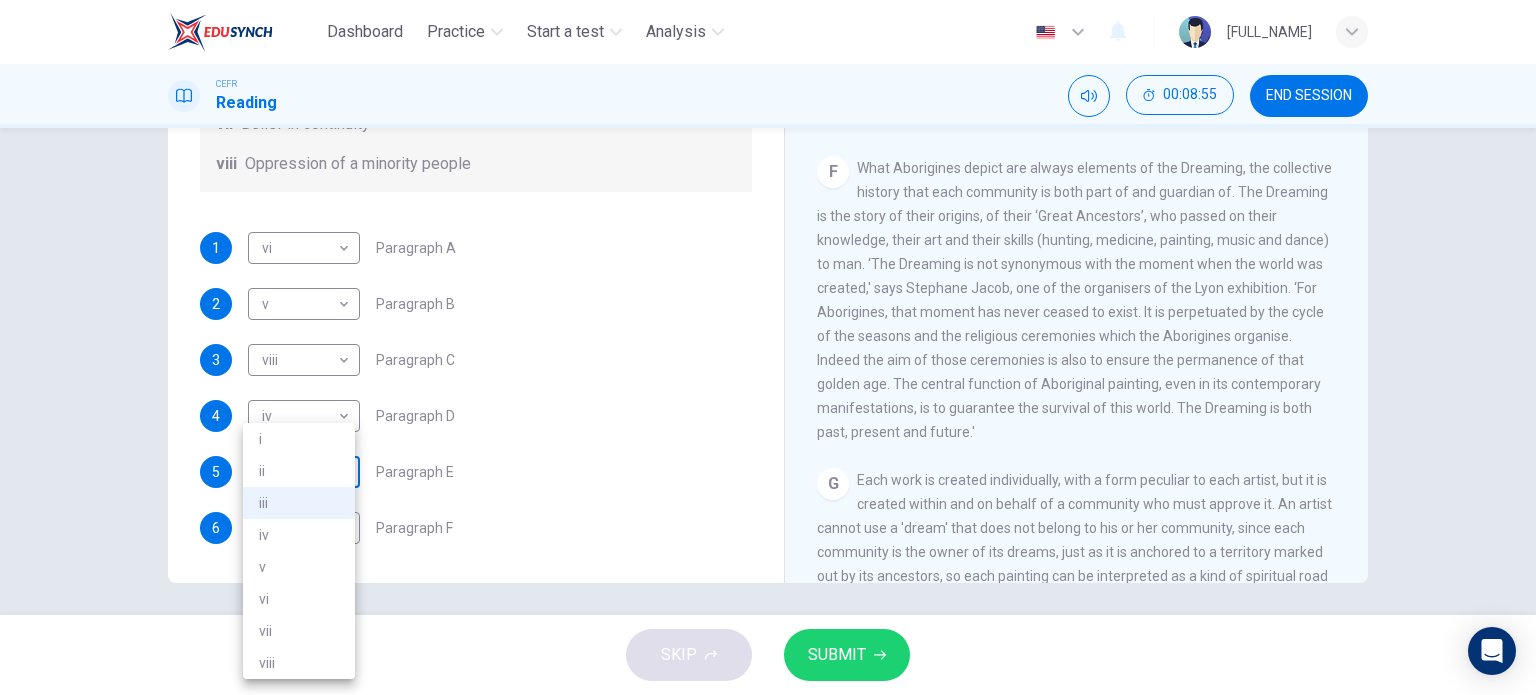 click on "Dashboard Practice Start a test Analysis English en ​ [FULL_NAME] CEFR Reading 00:08:55 END SESSION Questions 1 - 6 The Reading Passage has eight paragraphs  A-H .
Choose the most suitable heading for paragraphs  A-F  from the list of headings below.
Write the correct number (i-viii) in the boxes below. List of Headings i Amazing results from a project ii New religious ceremonies iii Community art centres iv Early painting techniques and marketing systems v Mythology and history combined vi The increasing acclaim for Aboriginal art vii Belief in continuity viii Oppression of a minority people 1 vi vi ​ Paragraph A 2 v v ​ Paragraph B 3 viii viii ​ Paragraph C 4 iv iv ​ Paragraph D 5 iii iii ​ Paragraph E 6 iii iii ​ Paragraph F Painters of Time CLICK TO ZOOM Click to Zoom A B C D E F G H  Today, Aboriginal painting has become a great success. Some works sell for more than $25,000, and exceptional items may fetch as much as $180,000 in Australia. SKIP SUBMIT
Practice" at bounding box center (768, 347) 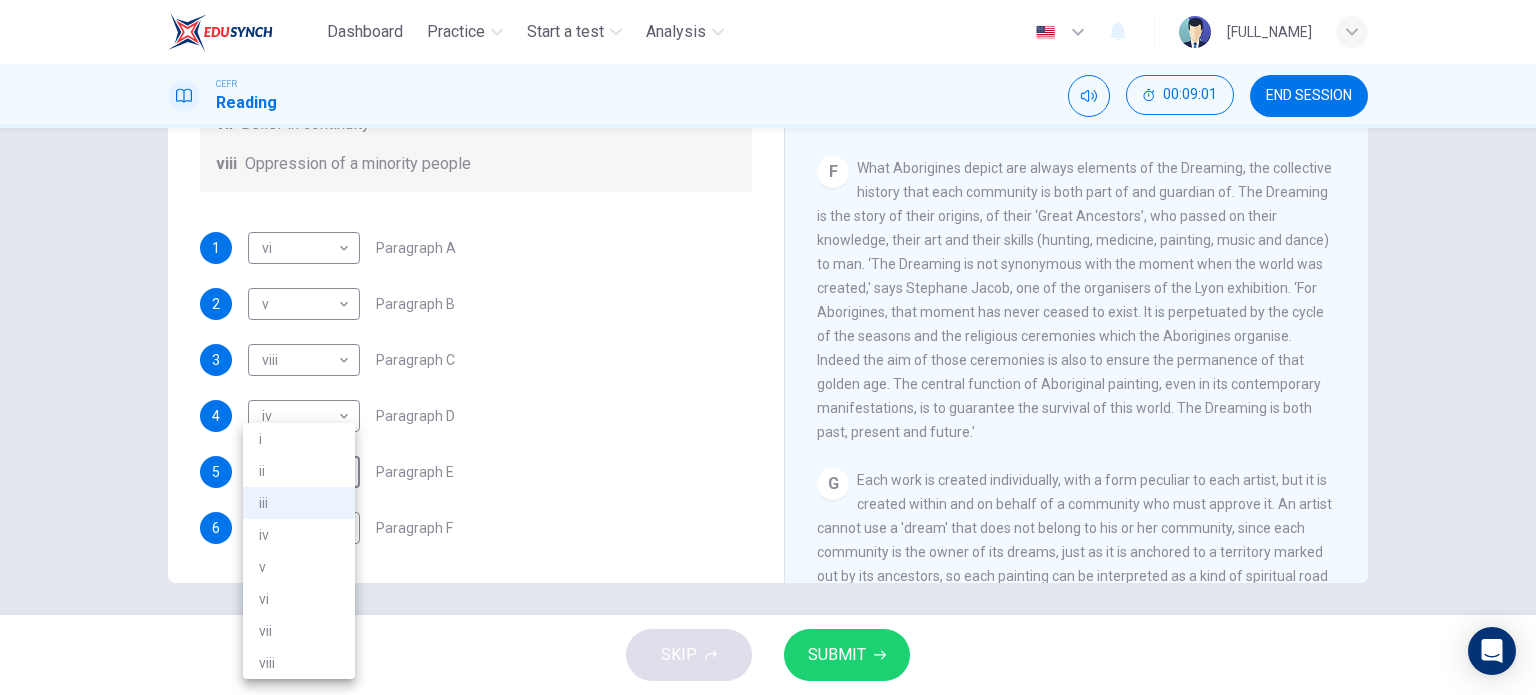 click at bounding box center [768, 347] 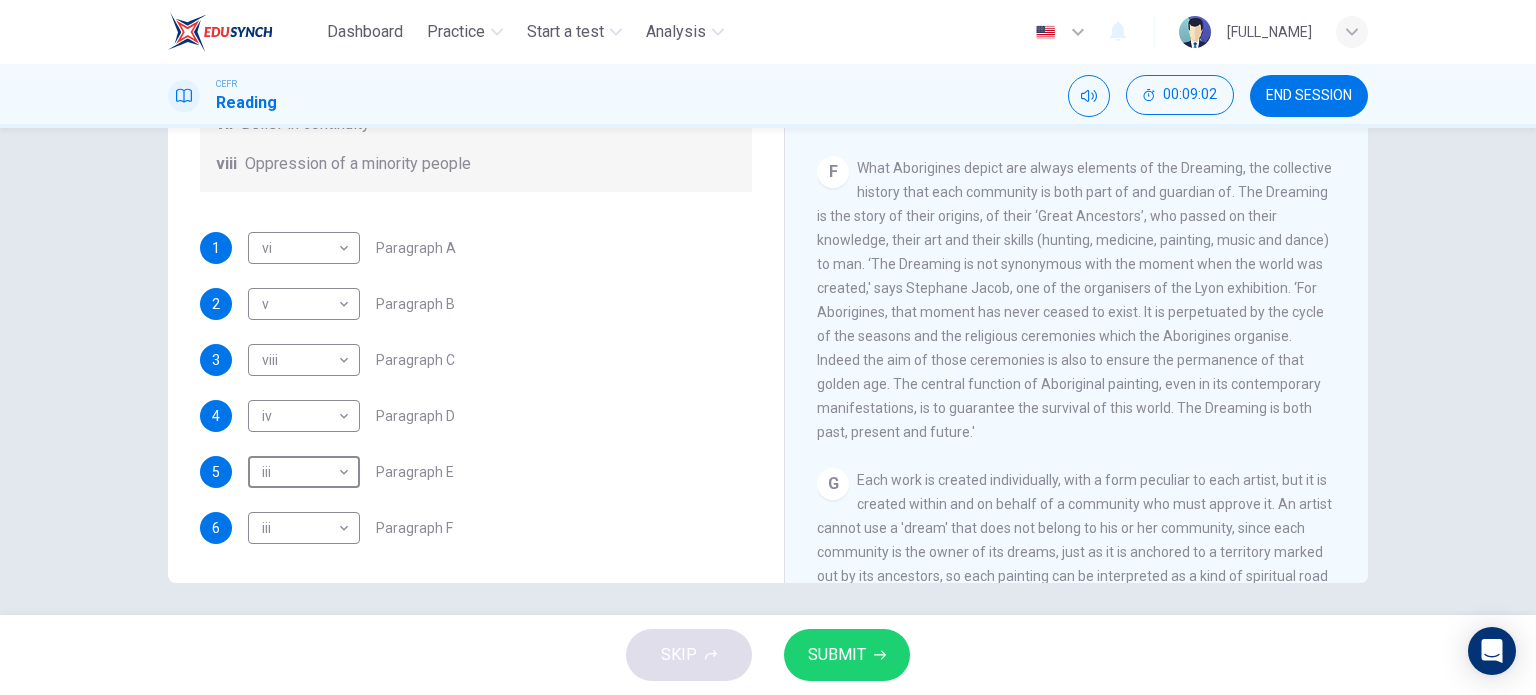 click on "1 vi vi ​ Paragraph A 2 v v ​ Paragraph B 3 viii viii ​ Paragraph C 4 iv iv ​ Paragraph D 5 iii iii ​ Paragraph E 6 iii iii ​ Paragraph F" at bounding box center [476, 388] 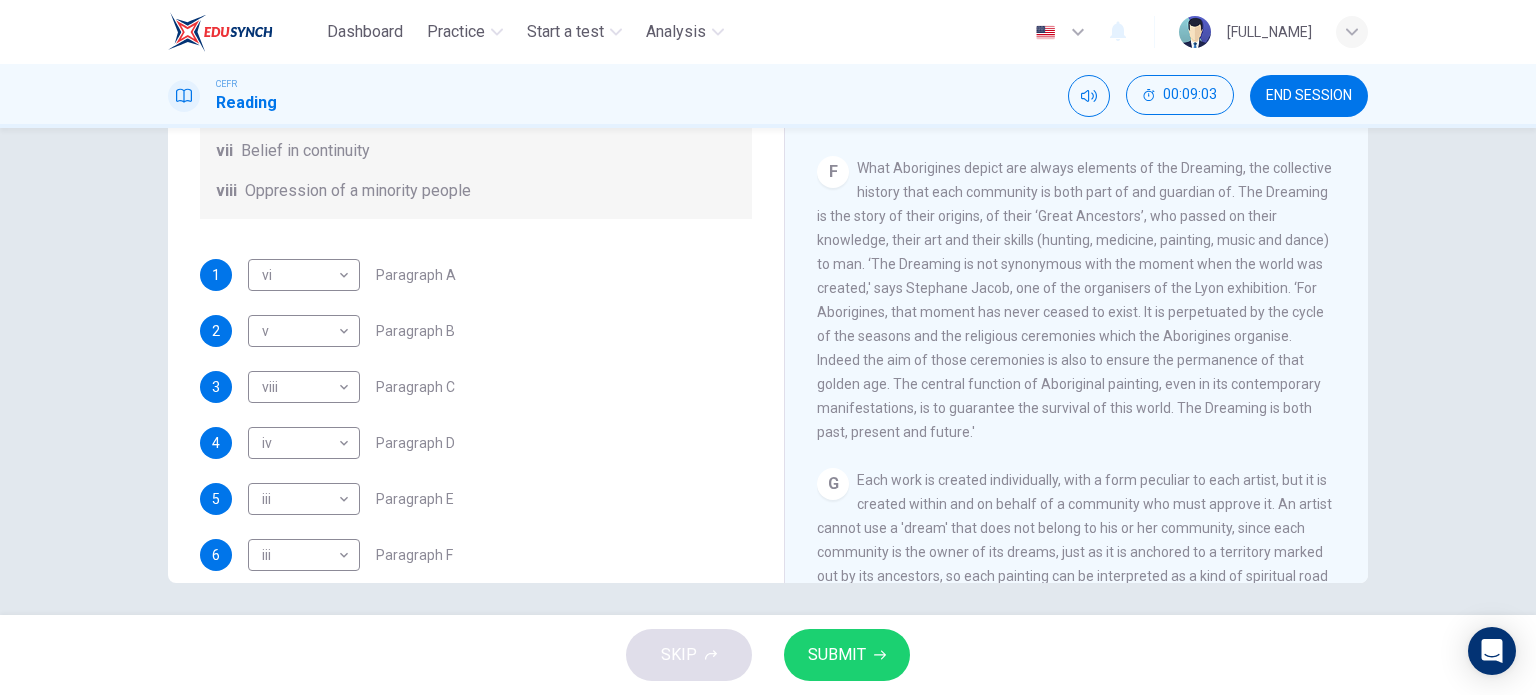 scroll, scrollTop: 332, scrollLeft: 0, axis: vertical 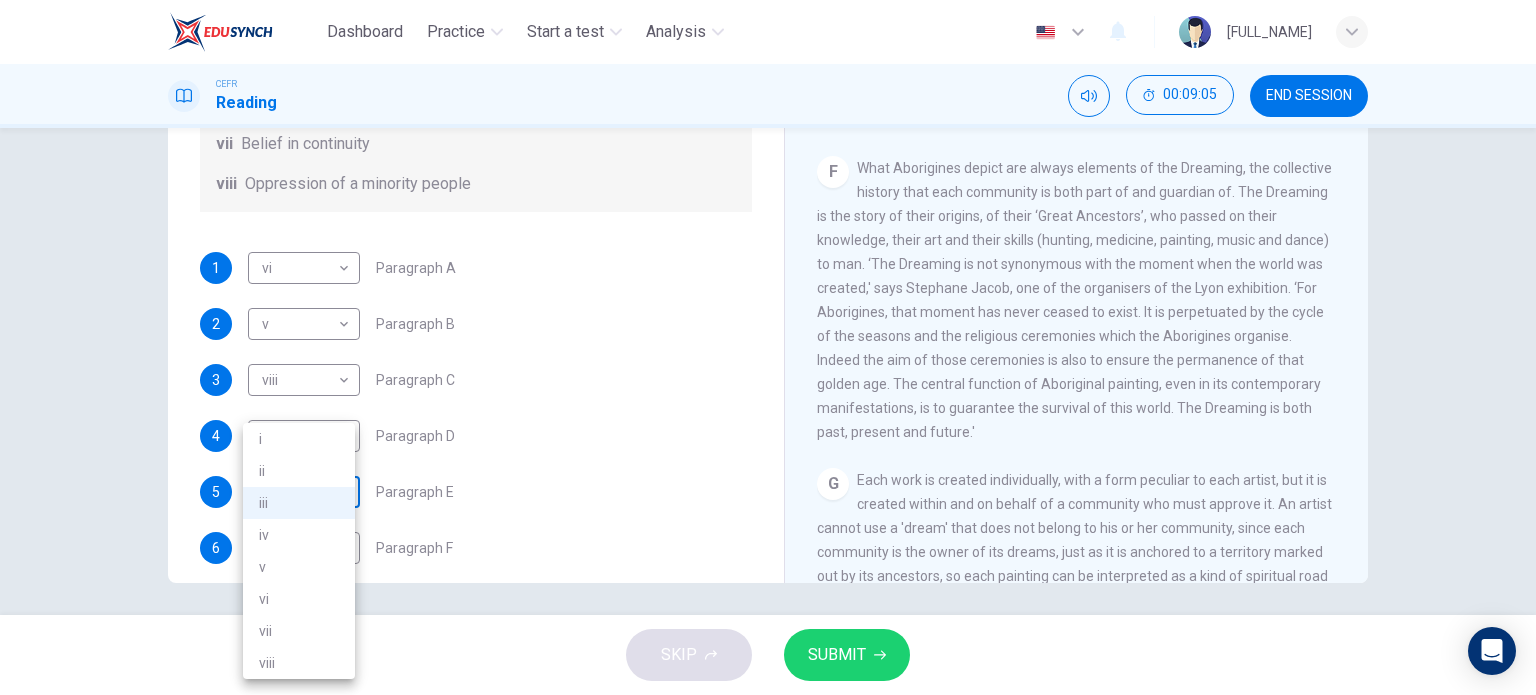 click on "Dashboard Practice Start a test Analysis English en ​ [FULL_NAME] CEFR Reading 00:09:05 END SESSION Questions 1 - 6 The Reading Passage has eight paragraphs  A-H .
Choose the most suitable heading for paragraphs  A-F  from the list of headings below.
Write the correct number (i-viii) in the boxes below. List of Headings i Amazing results from a project ii New religious ceremonies iii Community art centres iv Early painting techniques and marketing systems v Mythology and history combined vi The increasing acclaim for Aboriginal art vii Belief in continuity viii Oppression of a minority people 1 vi vi ​ Paragraph A 2 v v ​ Paragraph B 3 viii viii ​ Paragraph C 4 iv iv ​ Paragraph D 5 iii iii ​ Paragraph E 6 iii iii ​ Paragraph F Painters of Time CLICK TO ZOOM Click to Zoom A B C D E F G H  Today, Aboriginal painting has become a great success. Some works sell for more than $25,000, and exceptional items may fetch as much as $180,000 in Australia. SKIP SUBMIT
Practice" at bounding box center (768, 347) 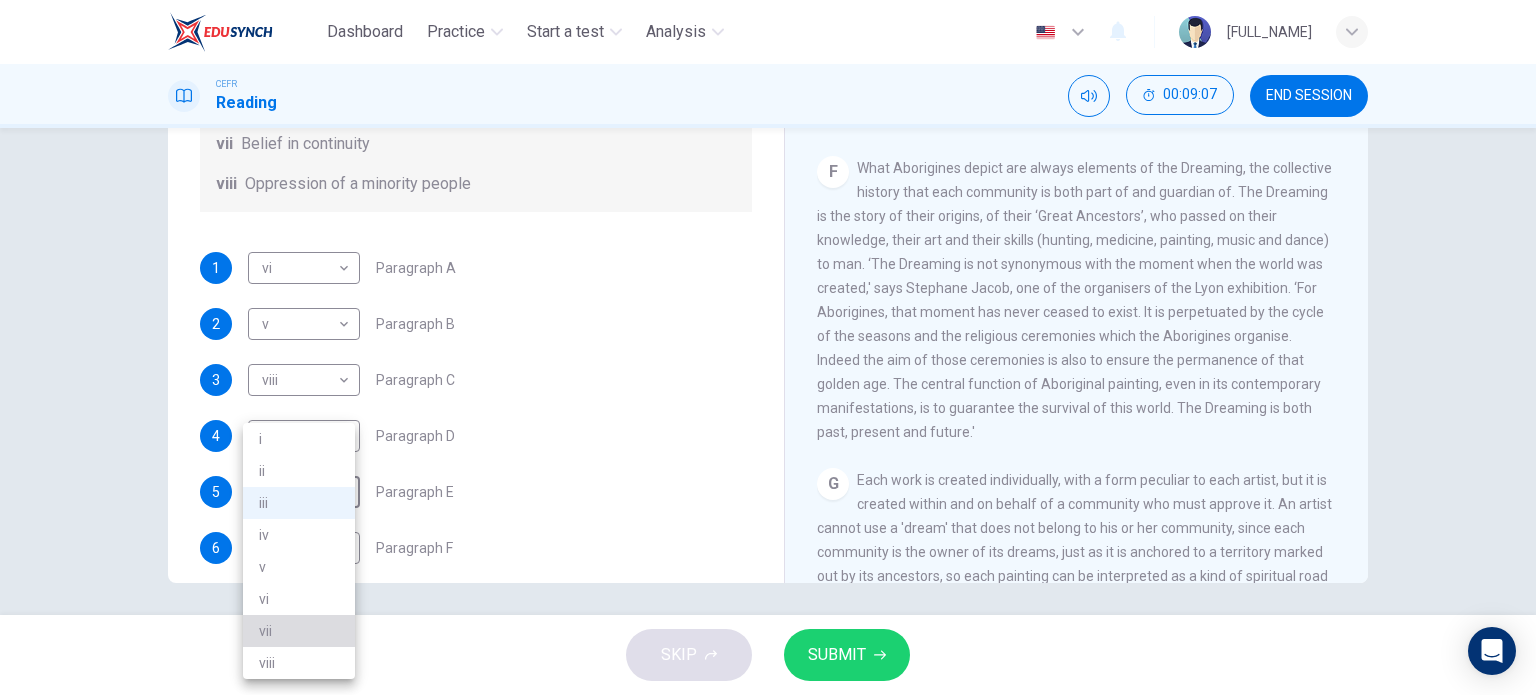 click on "vii" at bounding box center (299, 631) 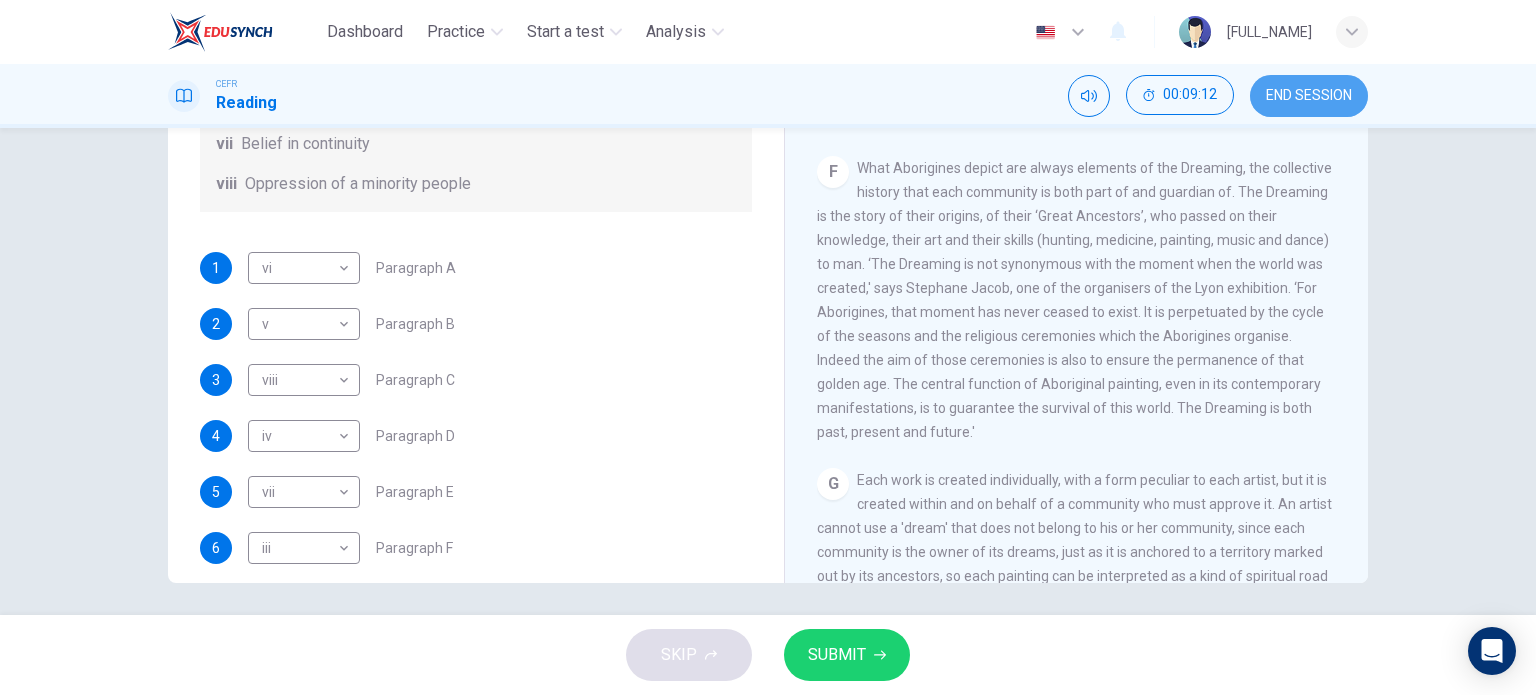 click on "END SESSION" at bounding box center (1309, 96) 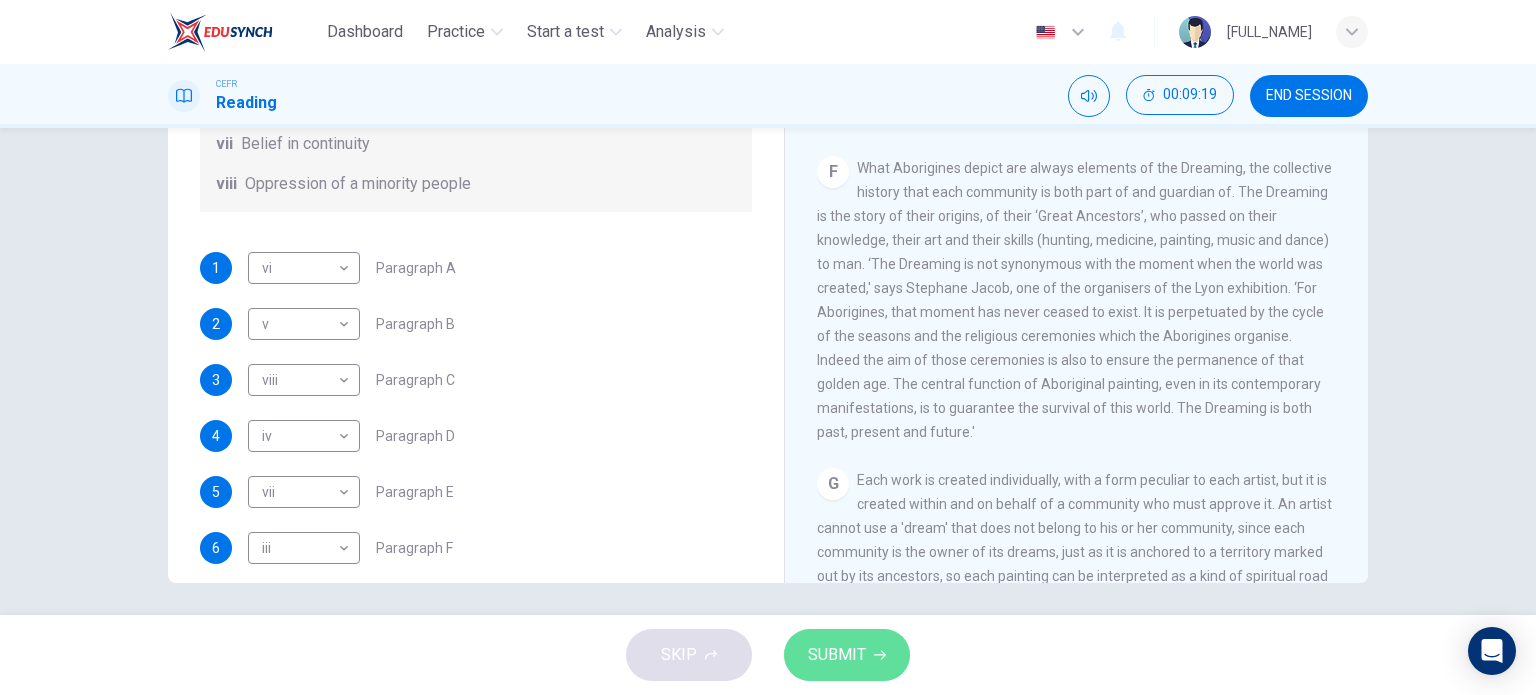 click on "SUBMIT" at bounding box center (837, 655) 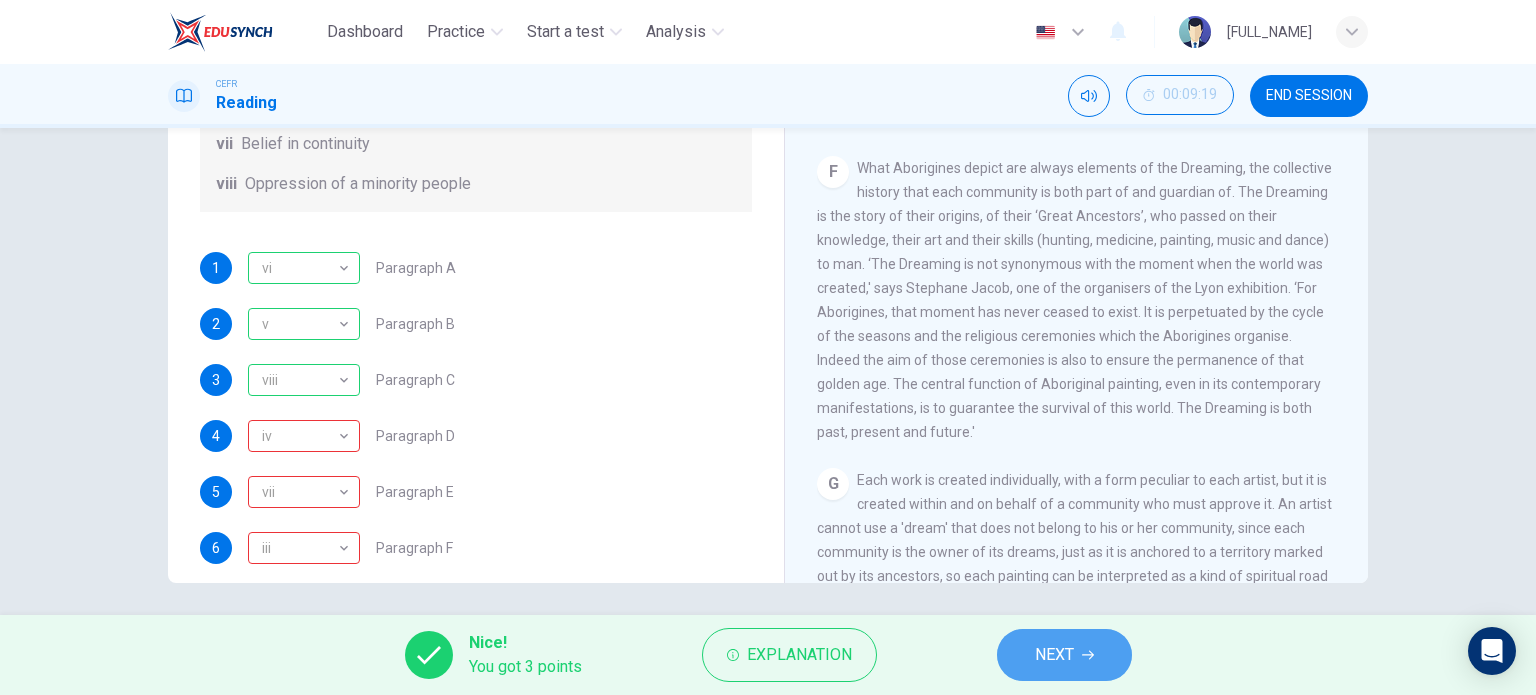 click on "NEXT" at bounding box center [1054, 655] 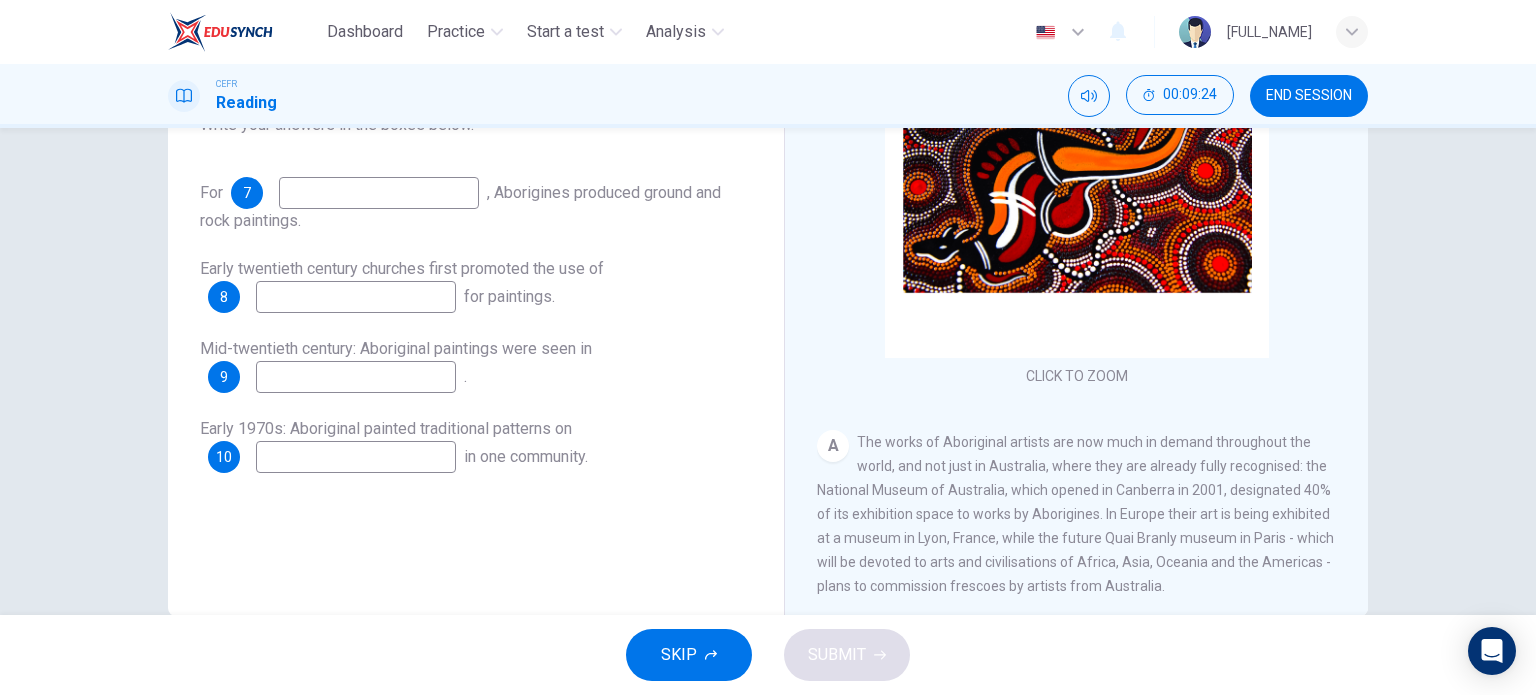 scroll, scrollTop: 250, scrollLeft: 0, axis: vertical 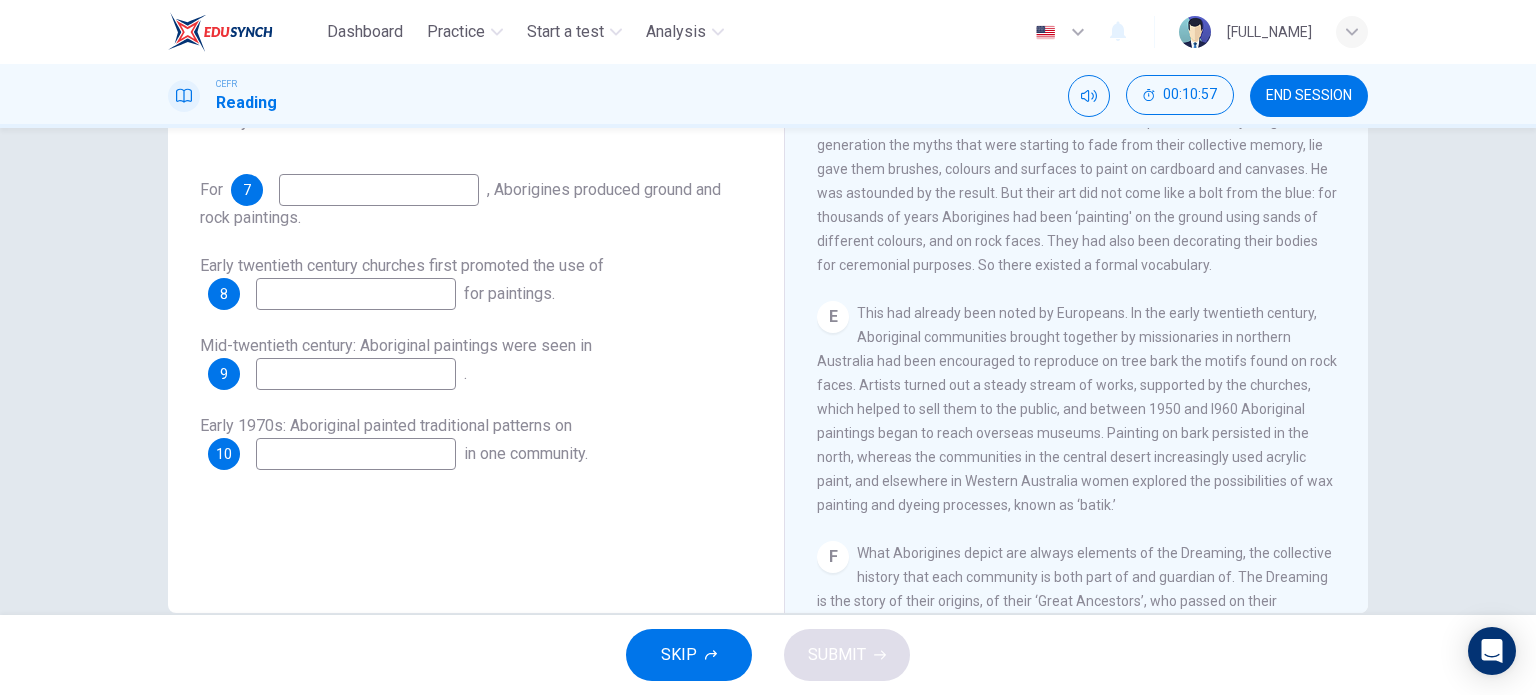 click at bounding box center (379, 190) 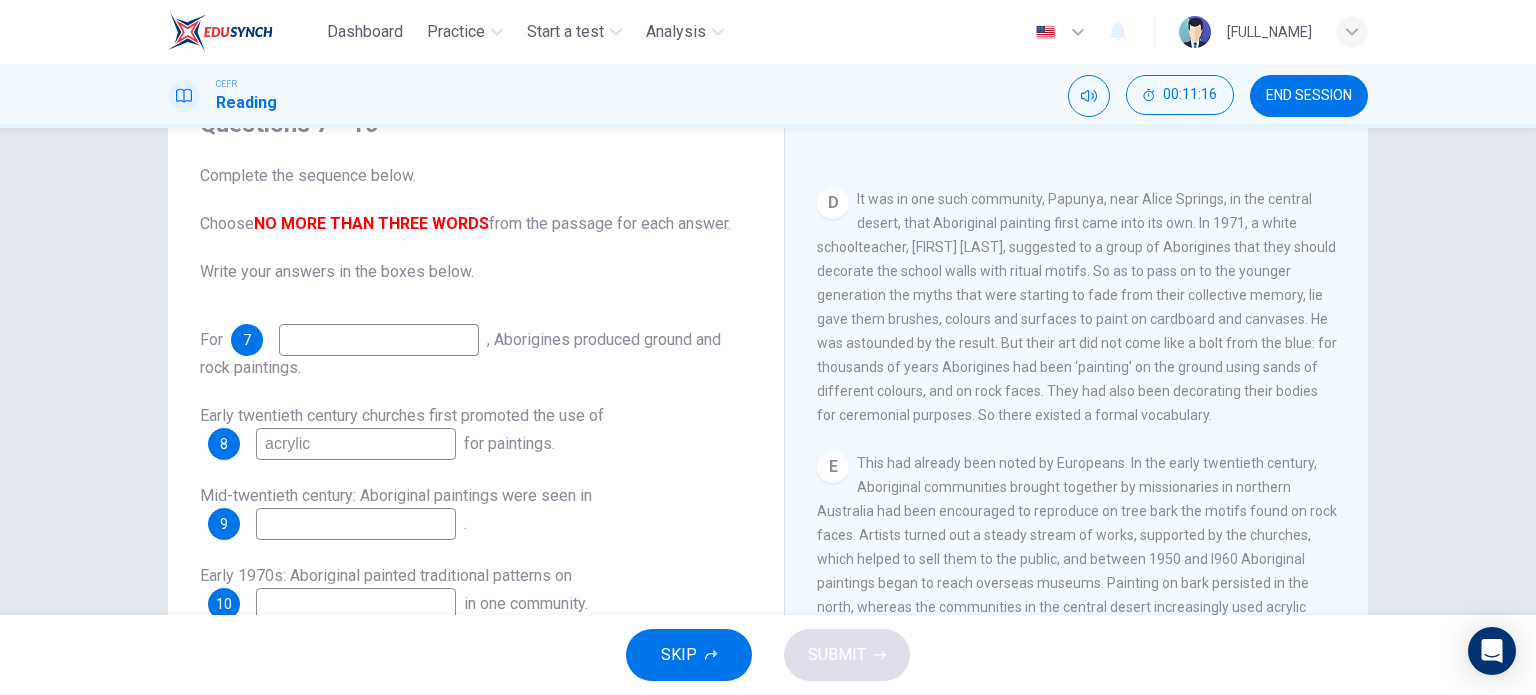 scroll, scrollTop: 100, scrollLeft: 0, axis: vertical 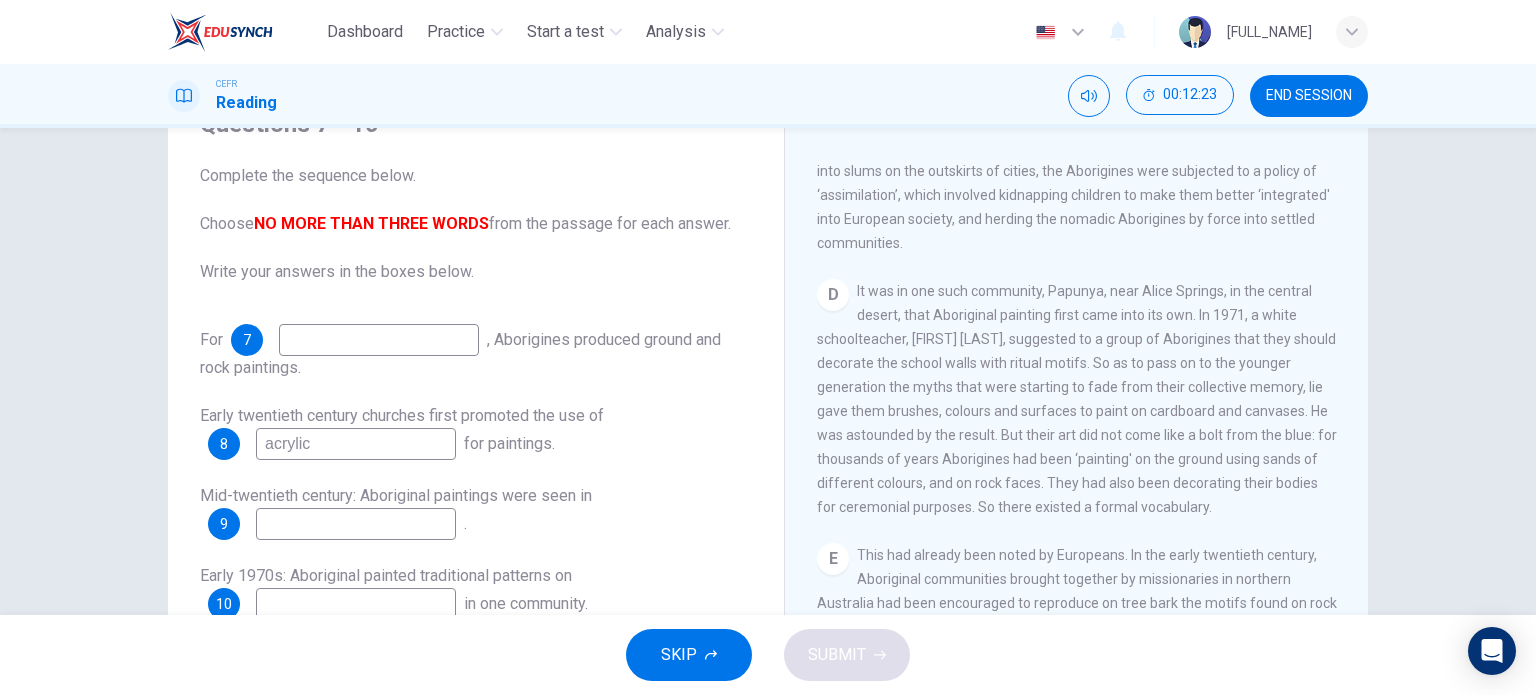 type on "acrylic" 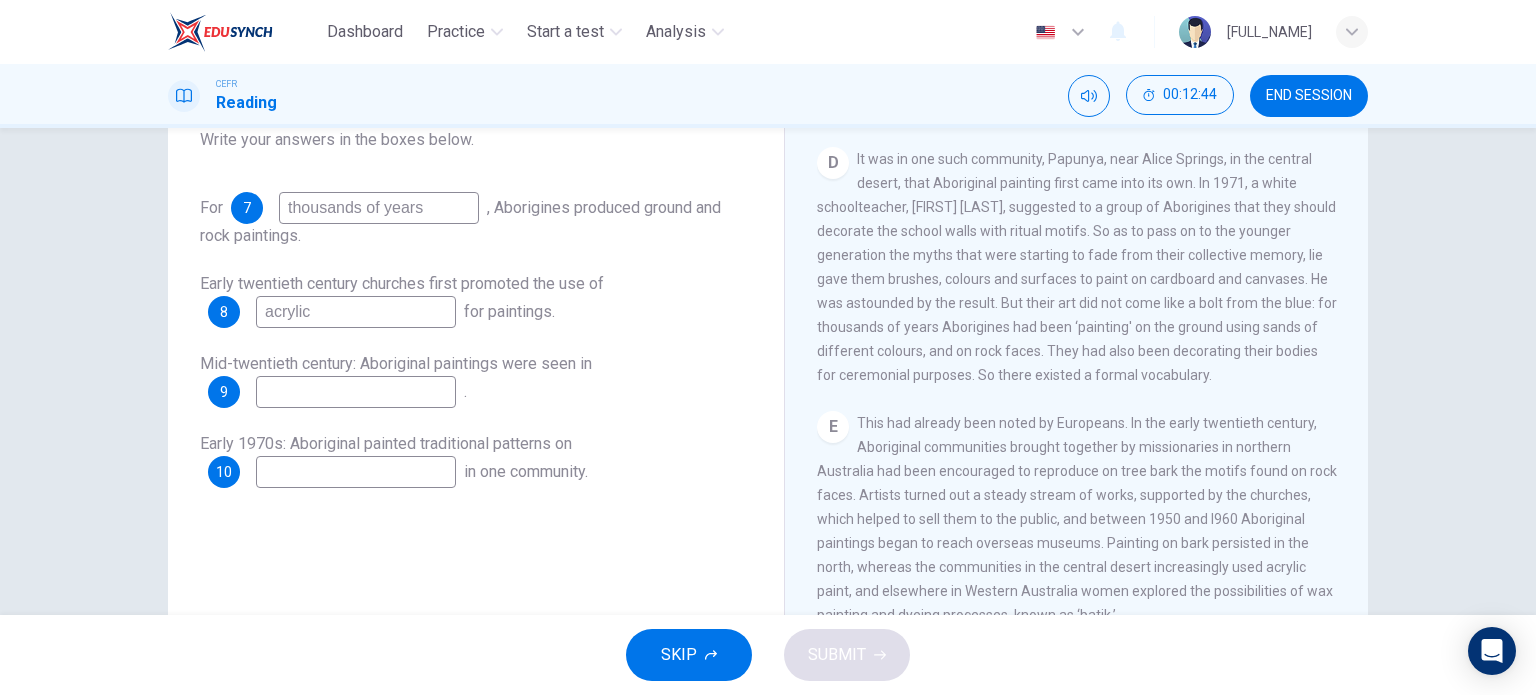 scroll, scrollTop: 280, scrollLeft: 0, axis: vertical 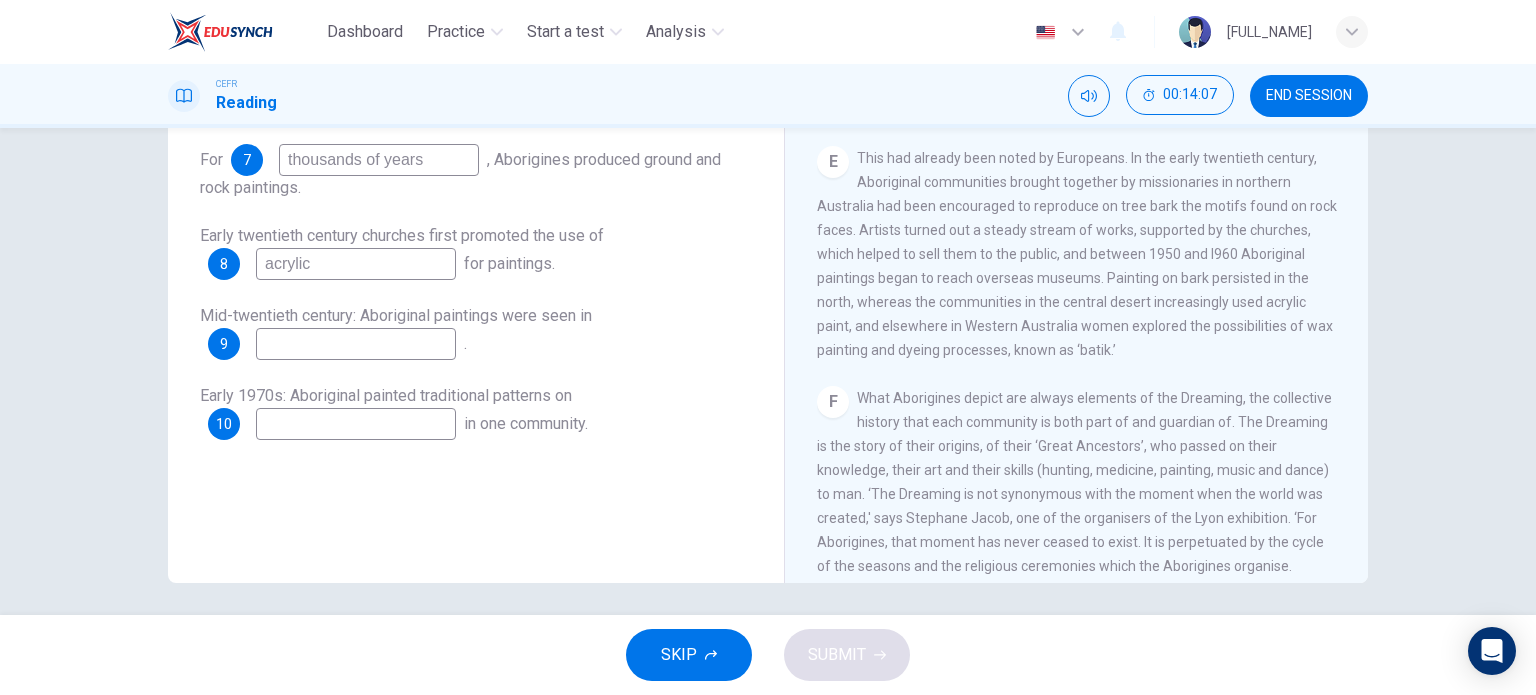 type on "thousands of years" 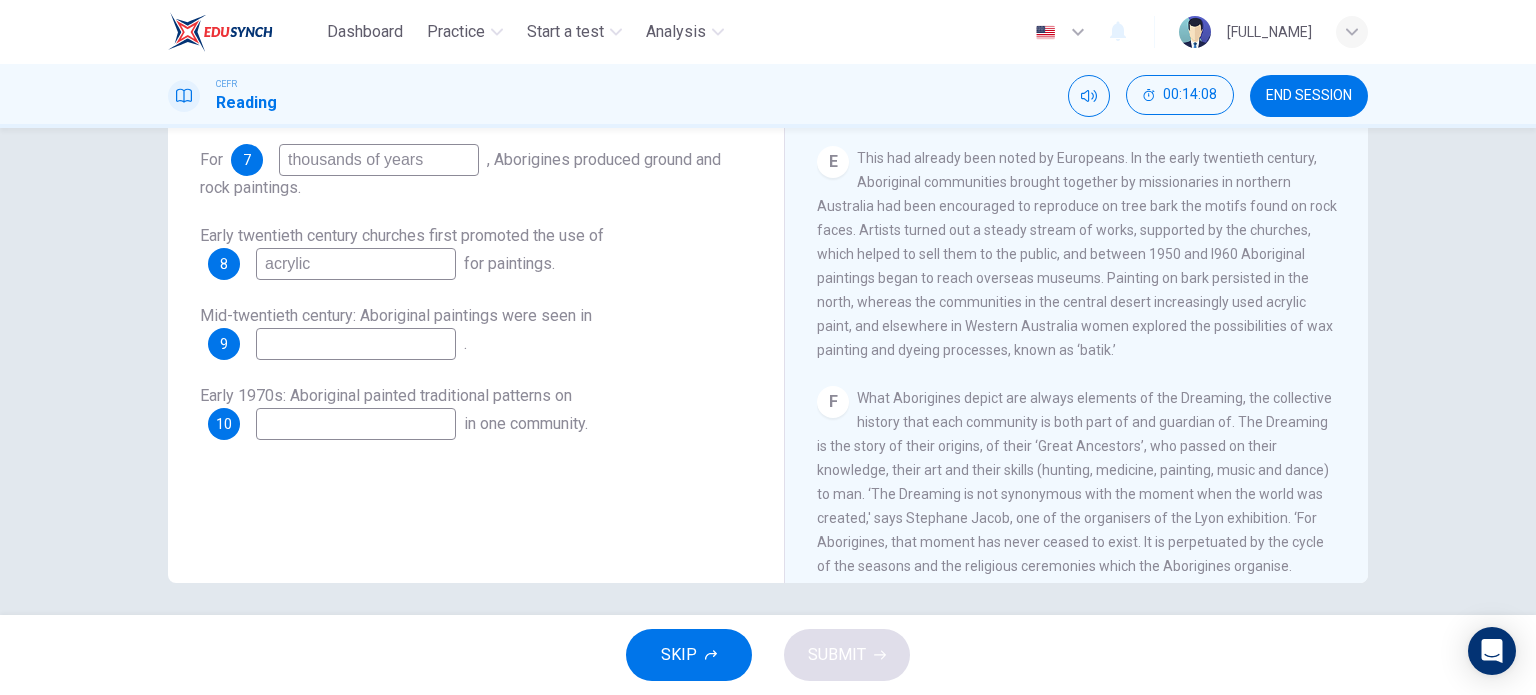 drag, startPoint x: 380, startPoint y: 266, endPoint x: 369, endPoint y: 264, distance: 11.18034 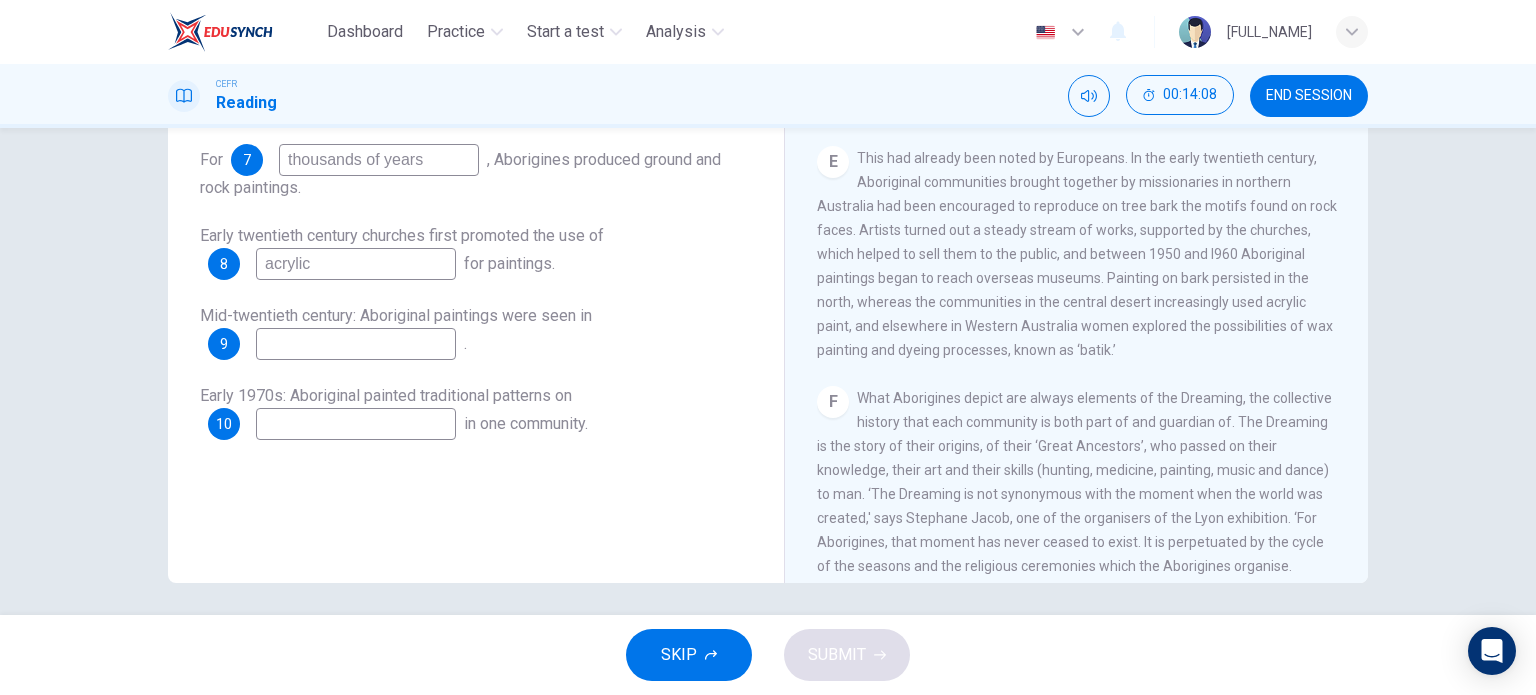 click on "acrylic" at bounding box center (379, 160) 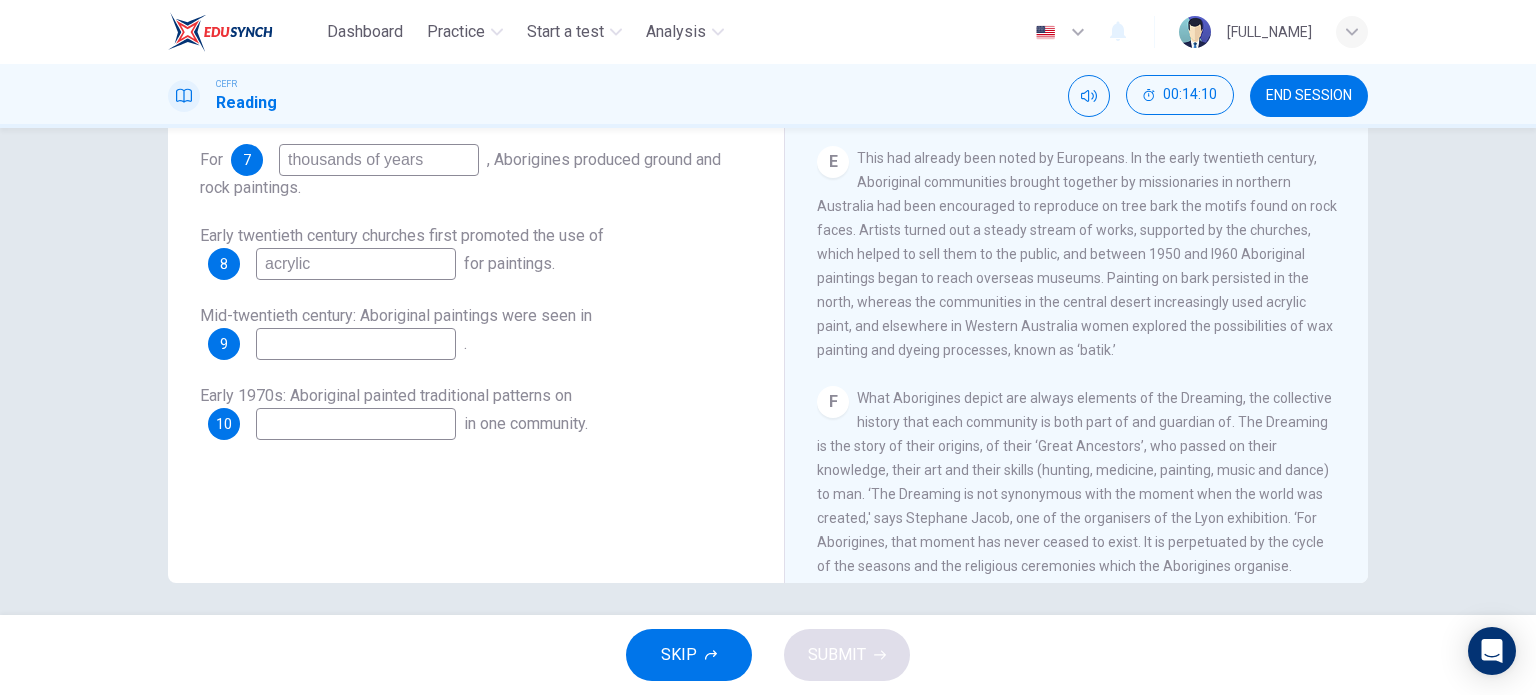 drag, startPoint x: 369, startPoint y: 264, endPoint x: 242, endPoint y: 265, distance: 127.00394 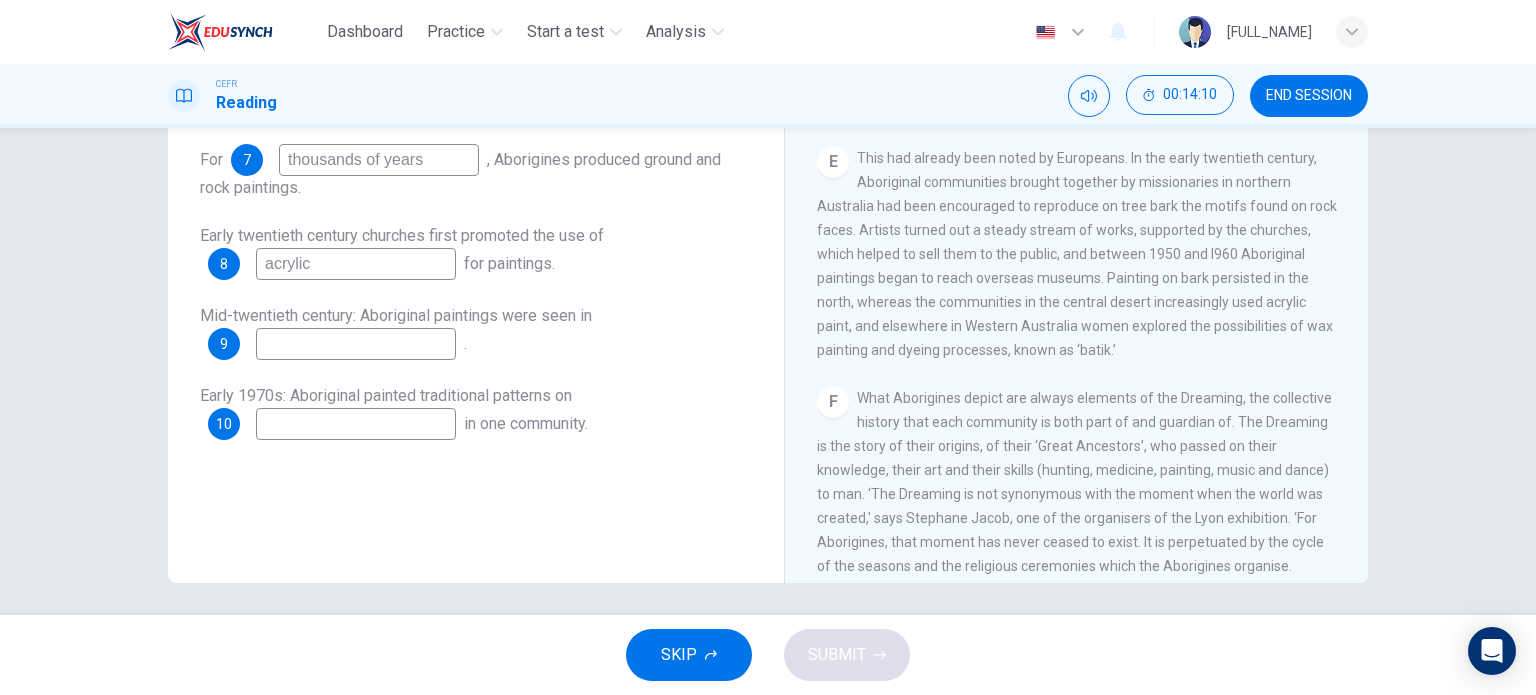 click on "8 acrylic" at bounding box center (355, 160) 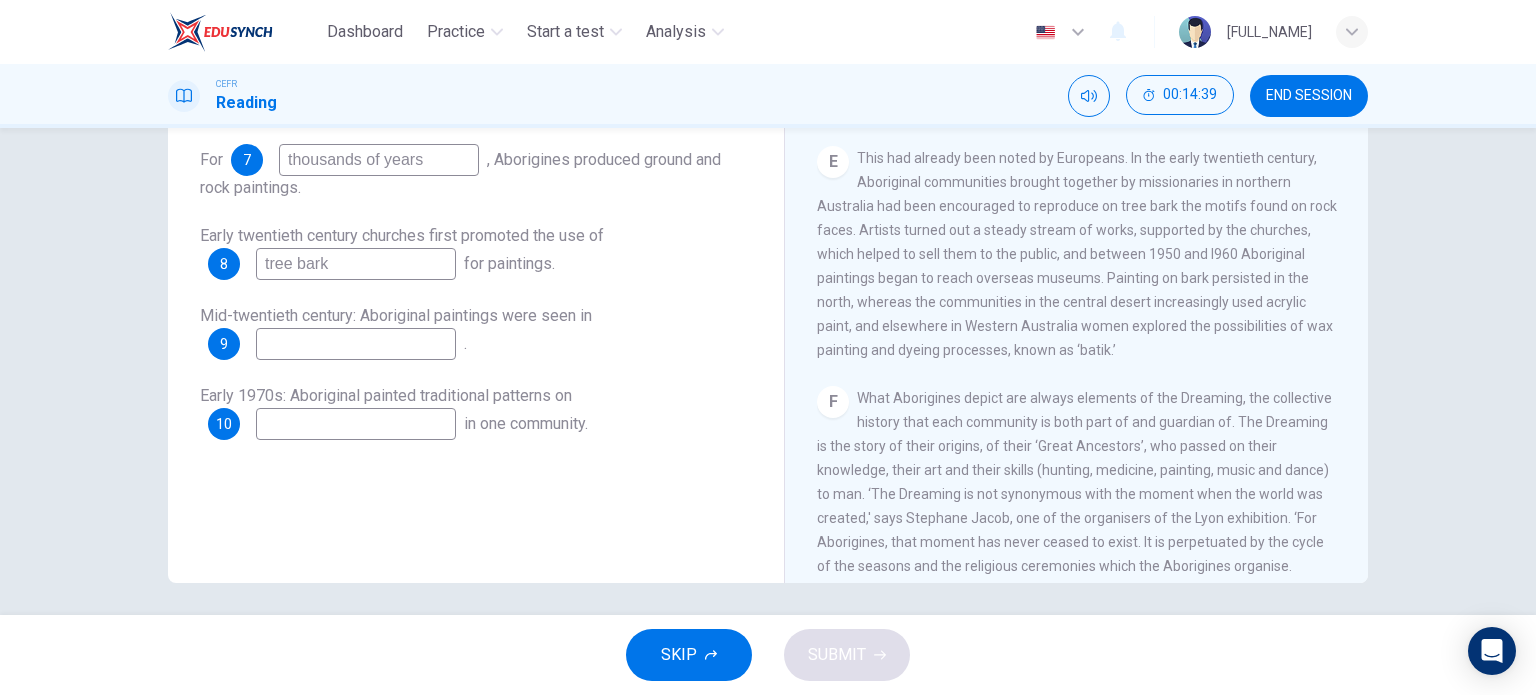 type on "tree bark" 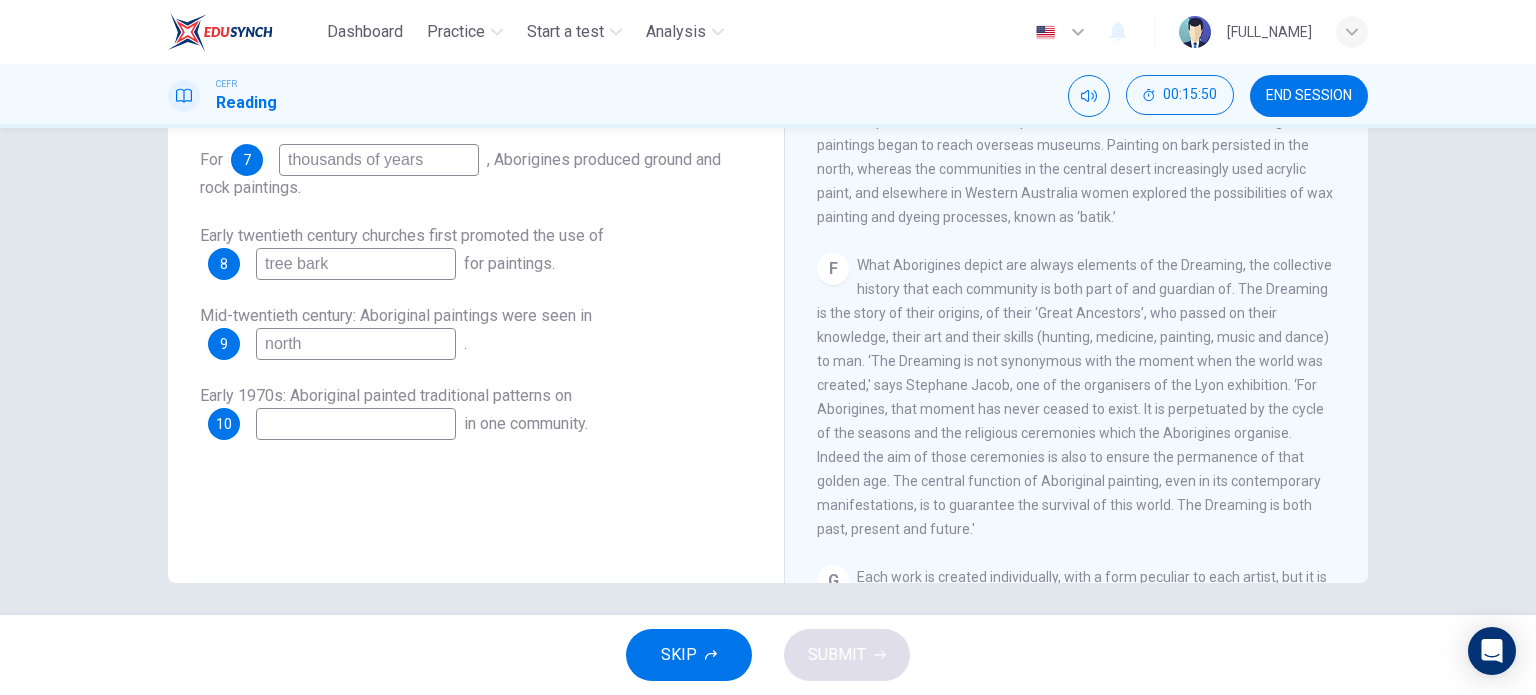 scroll, scrollTop: 1247, scrollLeft: 0, axis: vertical 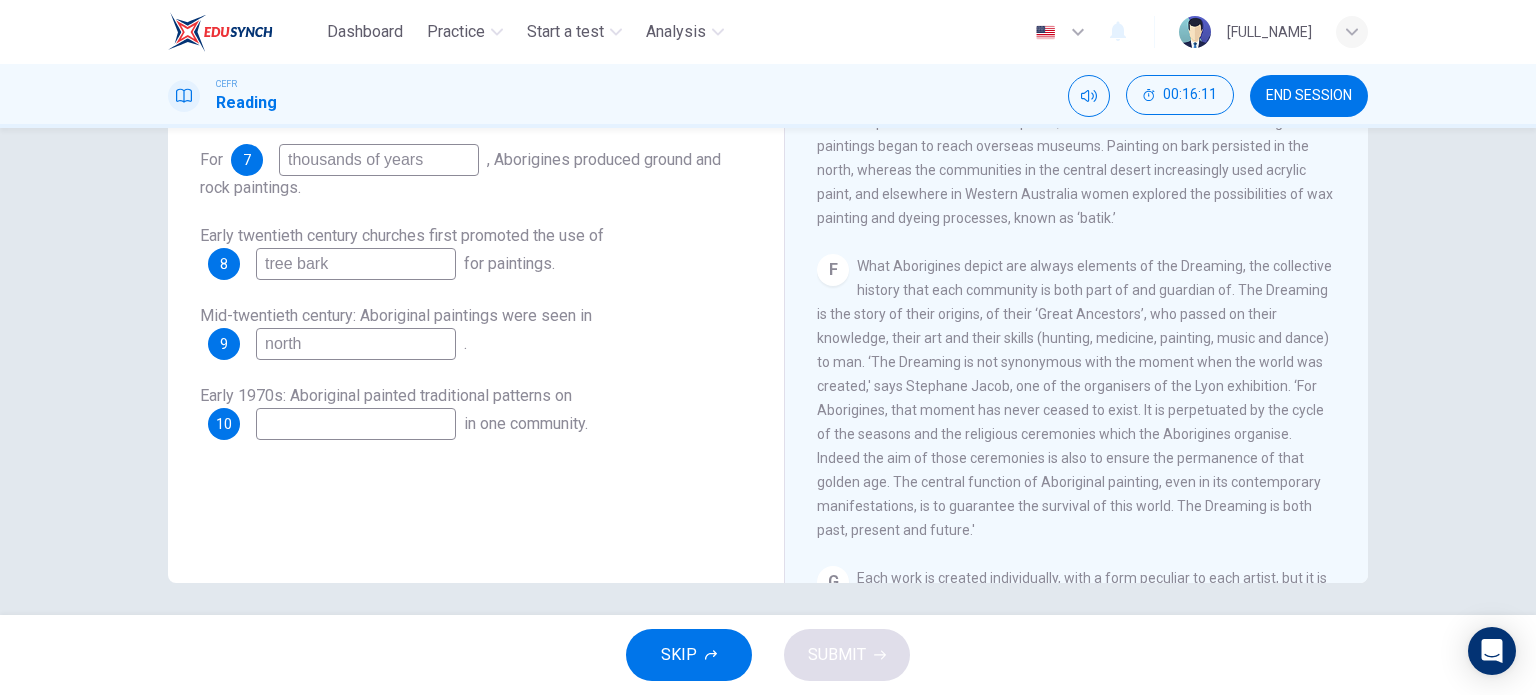 type on "north" 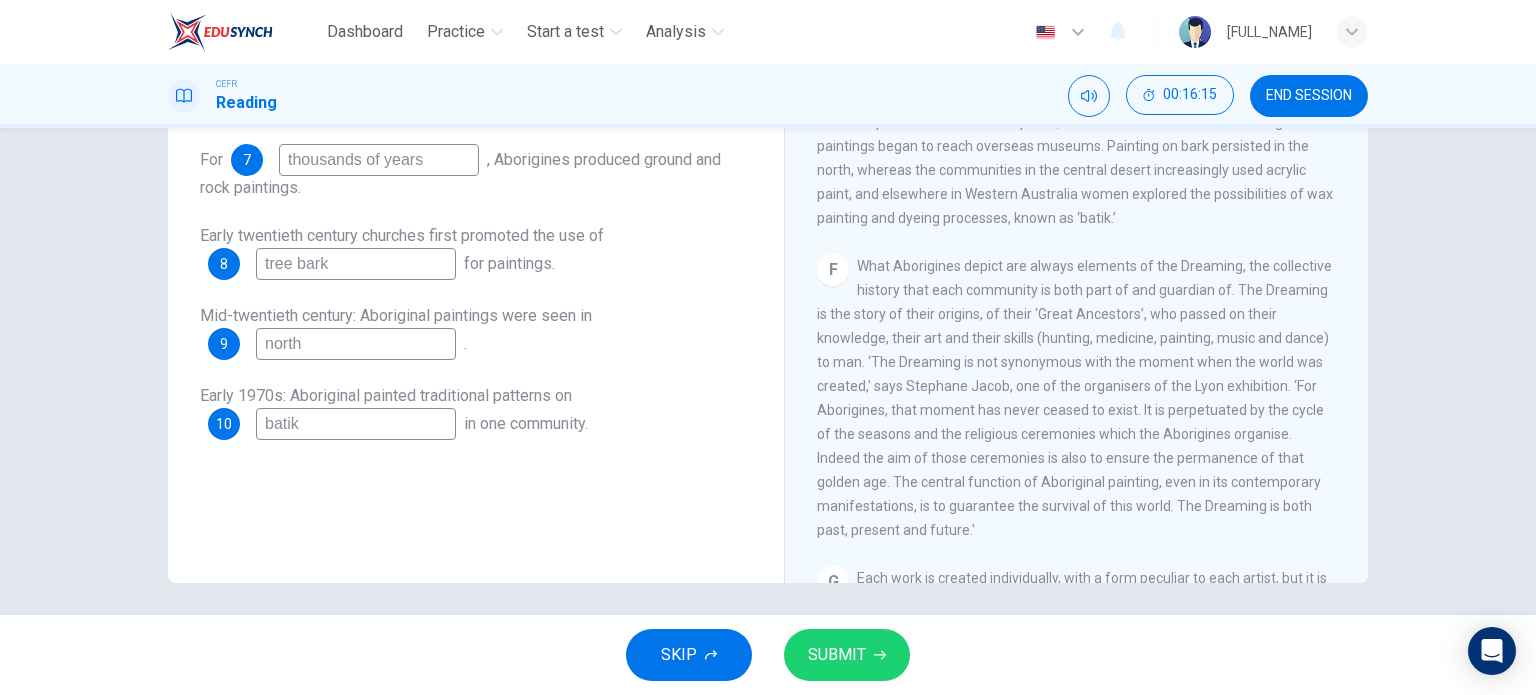 type on "batik" 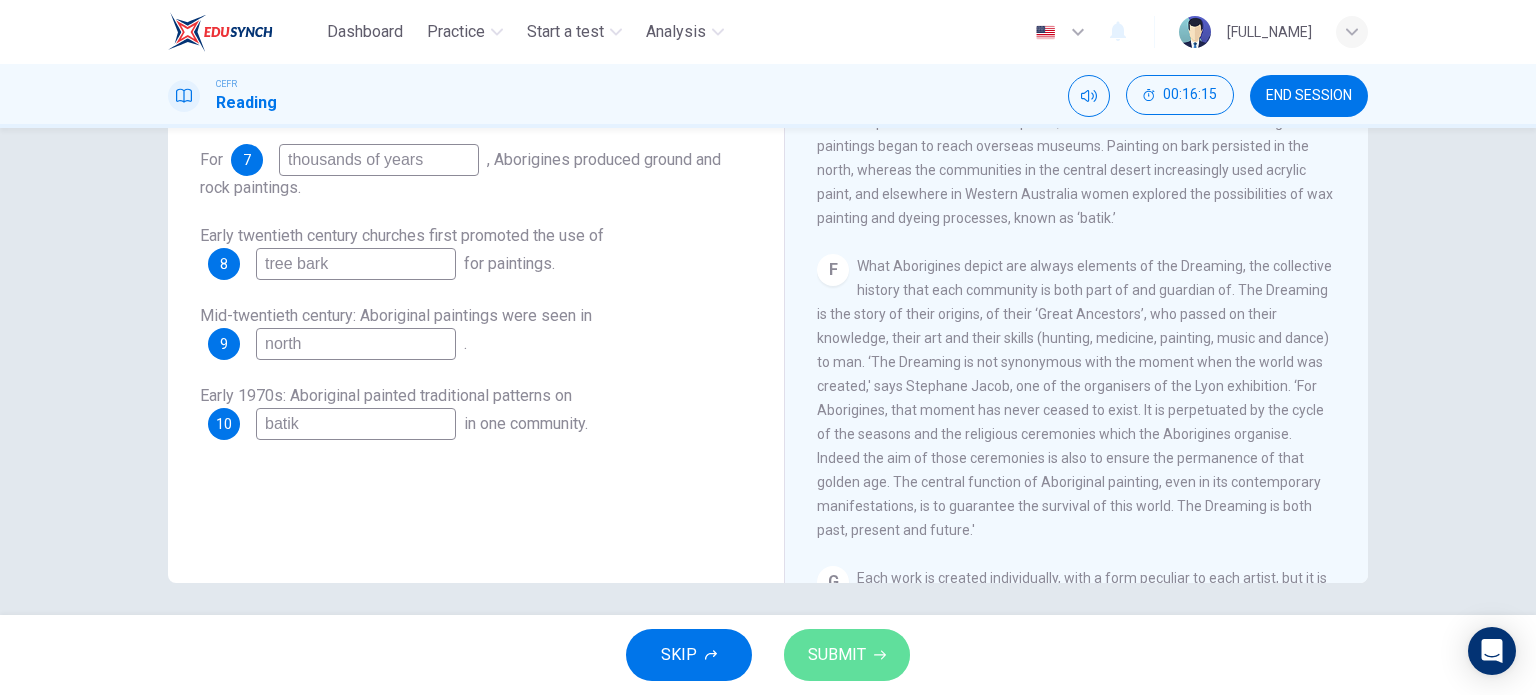 click on "SUBMIT" at bounding box center [837, 655] 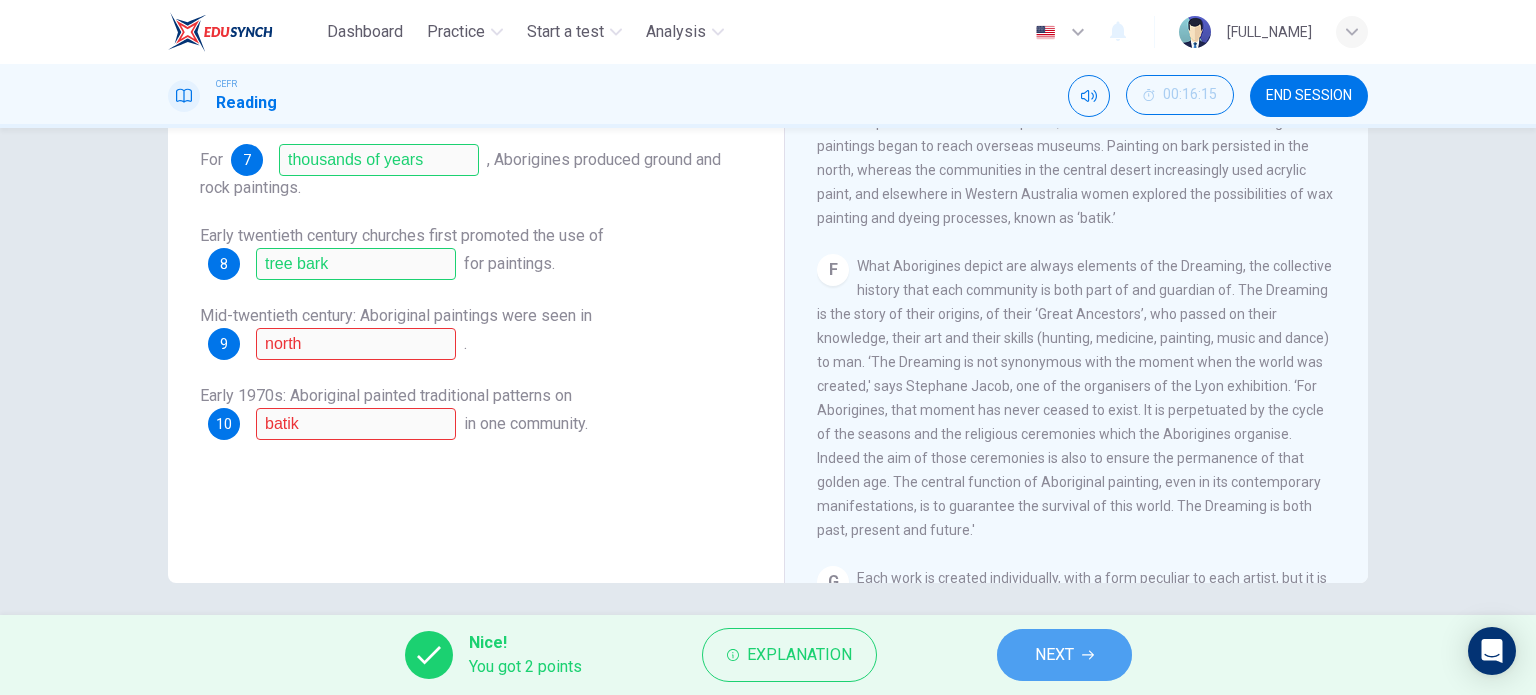 click on "NEXT" at bounding box center [1054, 655] 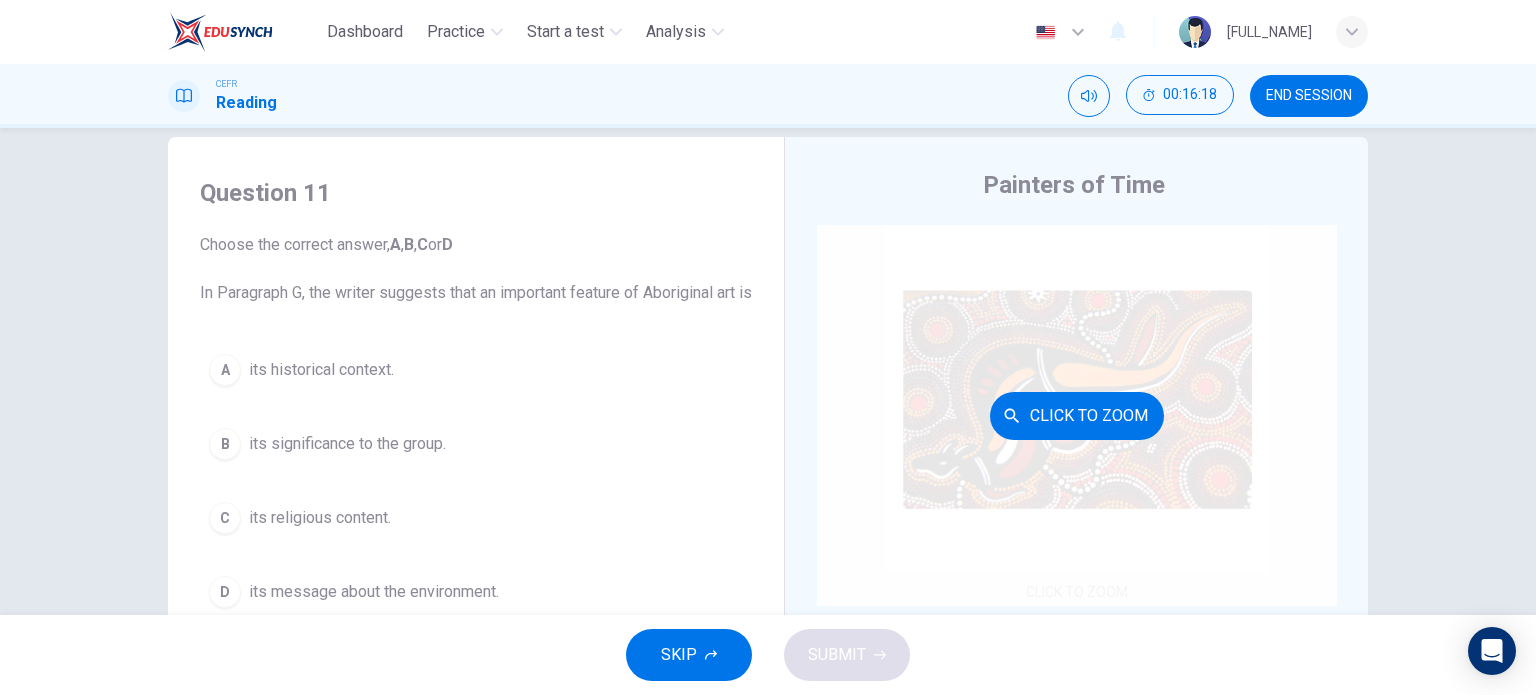 scroll, scrollTop: 30, scrollLeft: 0, axis: vertical 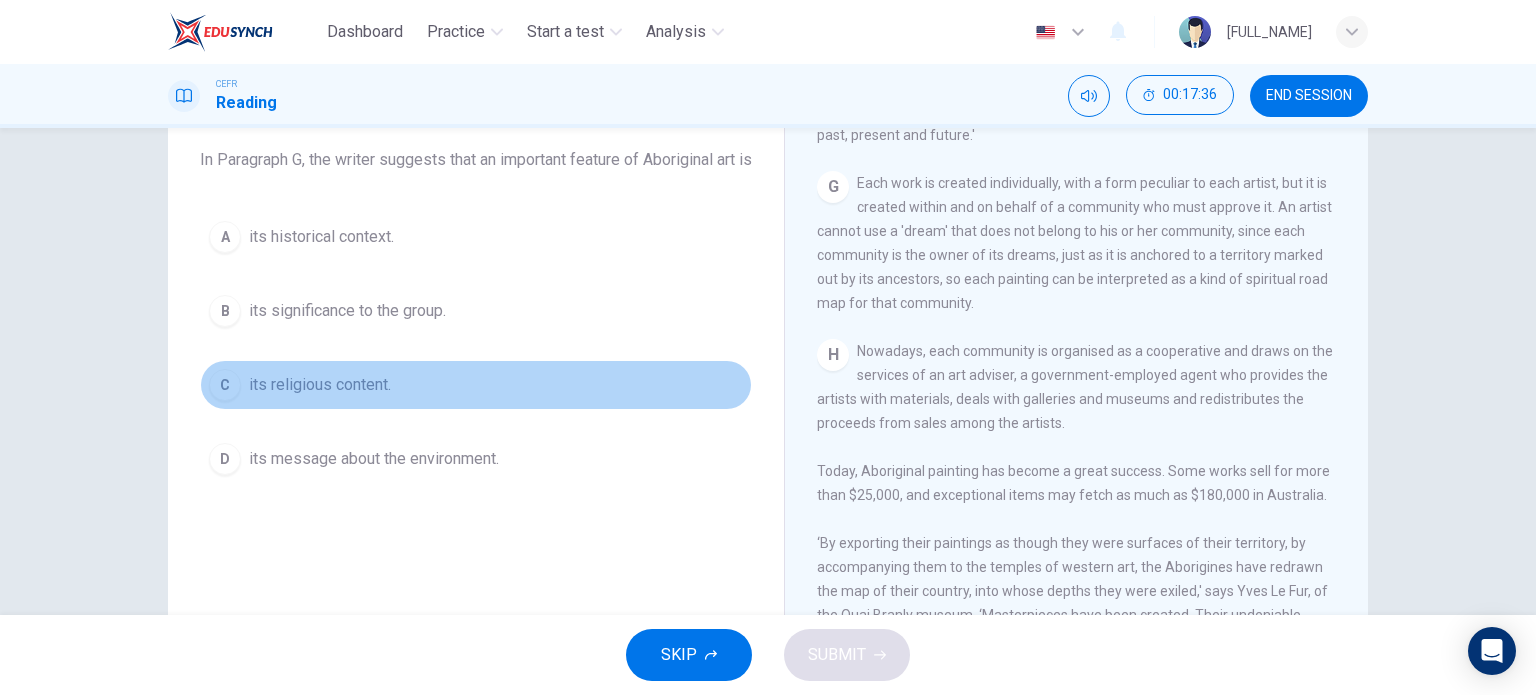 click on "its religious content." at bounding box center (321, 237) 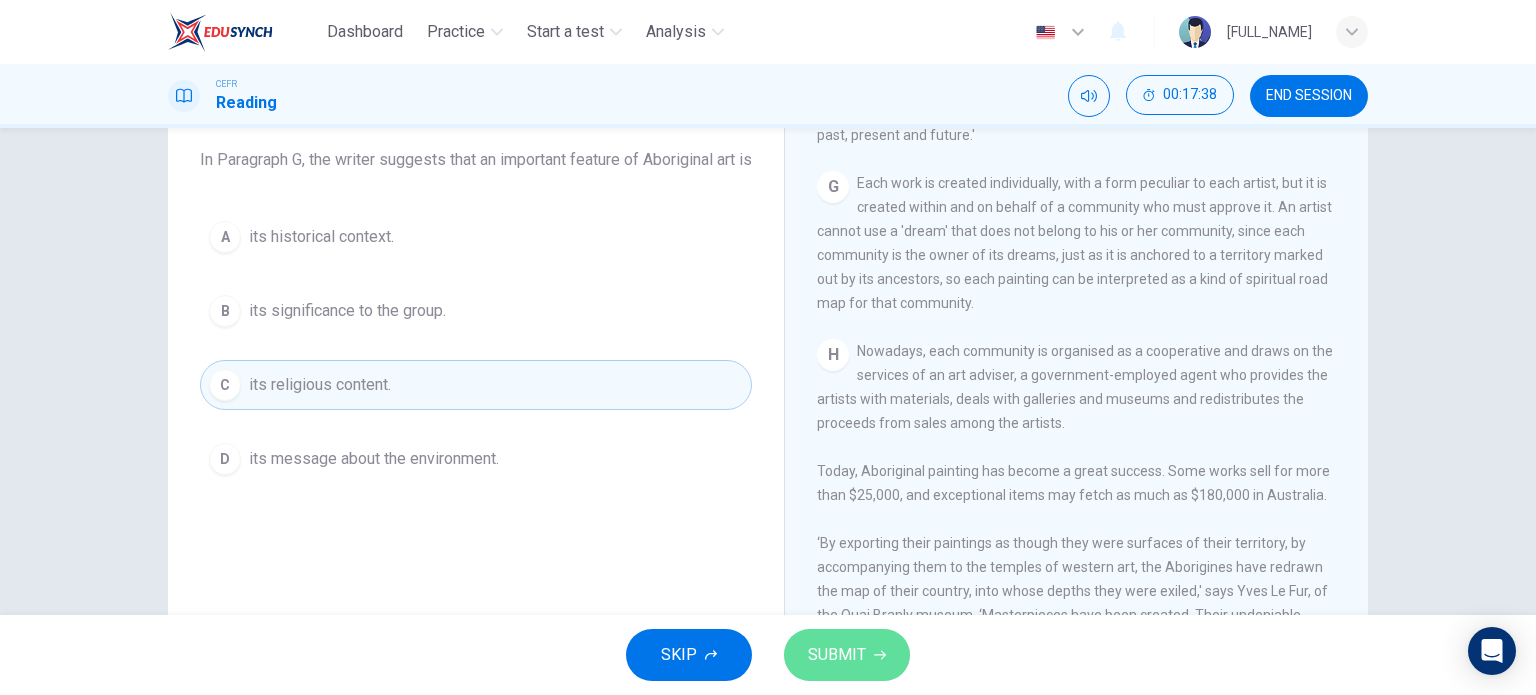click on "SUBMIT" at bounding box center [847, 655] 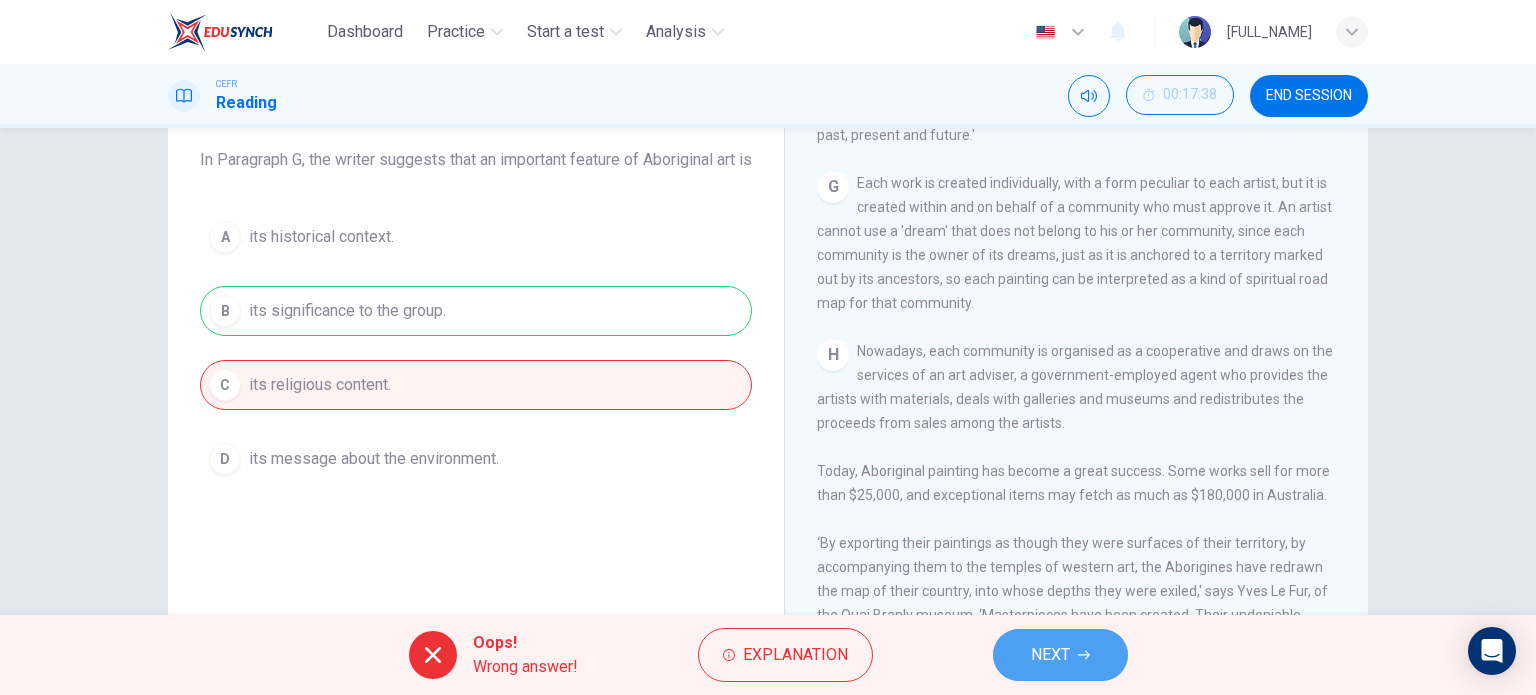 click on "NEXT" at bounding box center (1060, 655) 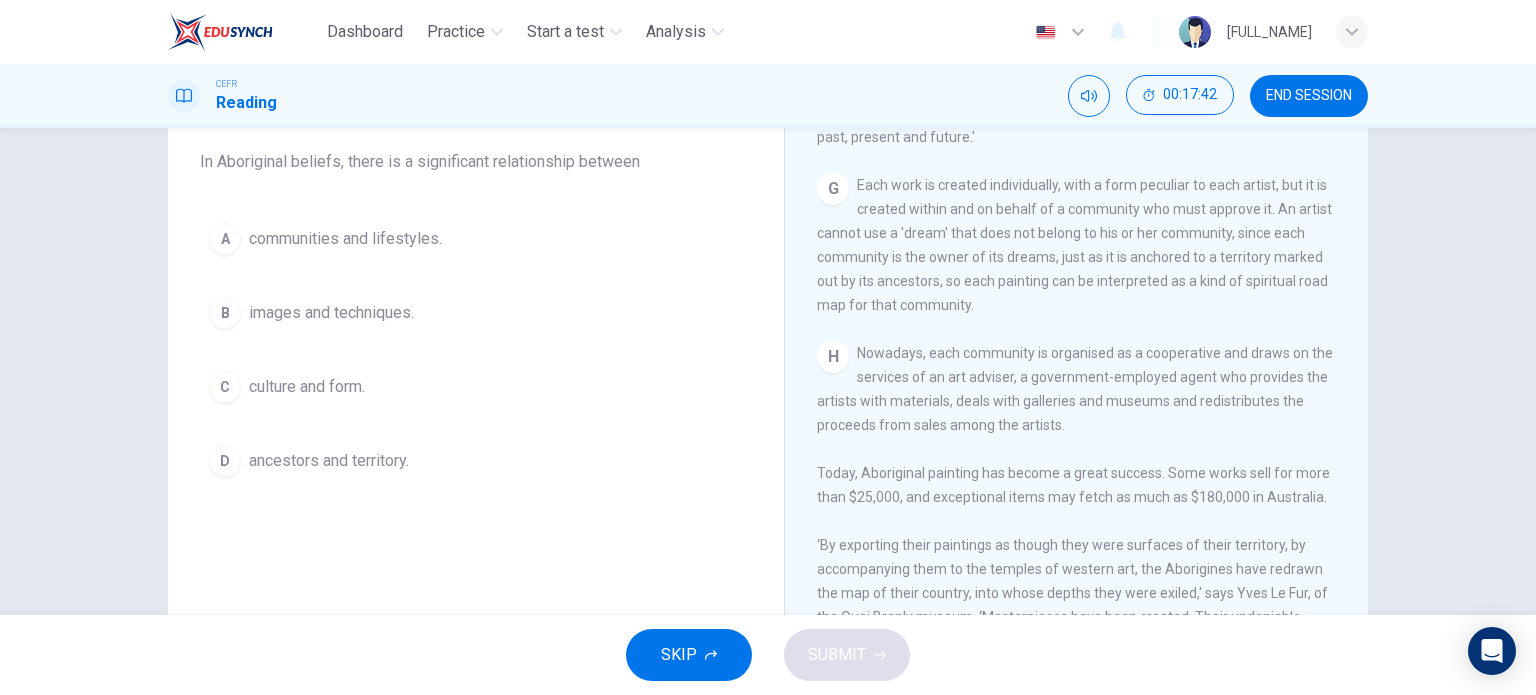 scroll, scrollTop: 160, scrollLeft: 0, axis: vertical 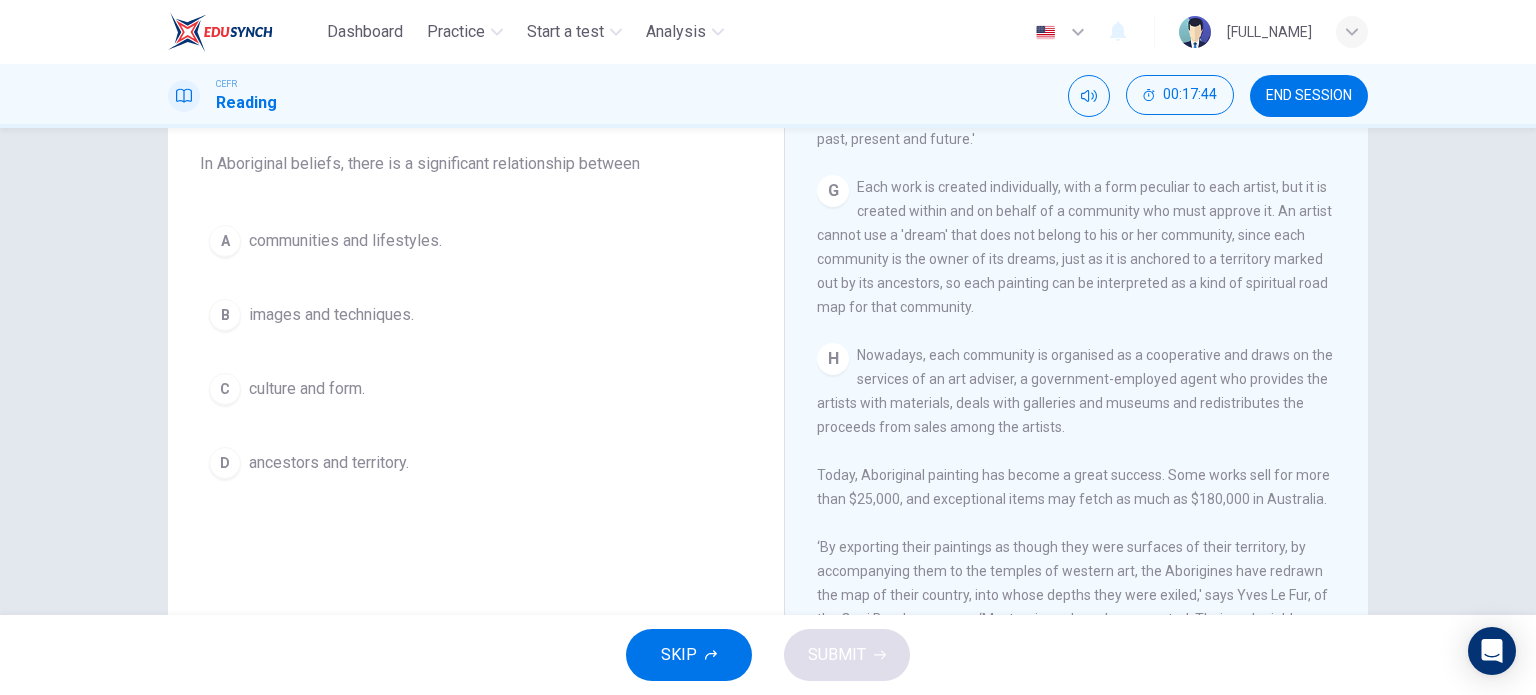 click on "Painters of Time CLICK TO ZOOM Click to Zoom A The works of Aboriginal artists are now much in demand throughout the world, and not just in Australia, where they are already fully recognised: the National Museum of Australia, which opened in Canberra in 2001, designated 40% of its exhibition space to works by Aborigines. In Europe their art is being exhibited at a museum in Lyon, France, while the future Quai Branly museum in Paris - which will be devoted to arts and civilisations of Africa, Asia, Oceania and the Americas - plans to commission frescoes by artists from Australia. B C D E F G H Nowadays, each community is organised as a cooperative and draws on the services of an art adviser, a government-employed agent who provides the artists with materials, deals with galleries and museums and redistributes the proceeds from sales among the artists.  Today, Aboriginal painting has become a great success. Some works sell for more than $25,000, and exceptional items may fetch as much as $180,000 in Australia." at bounding box center [1076, 371] 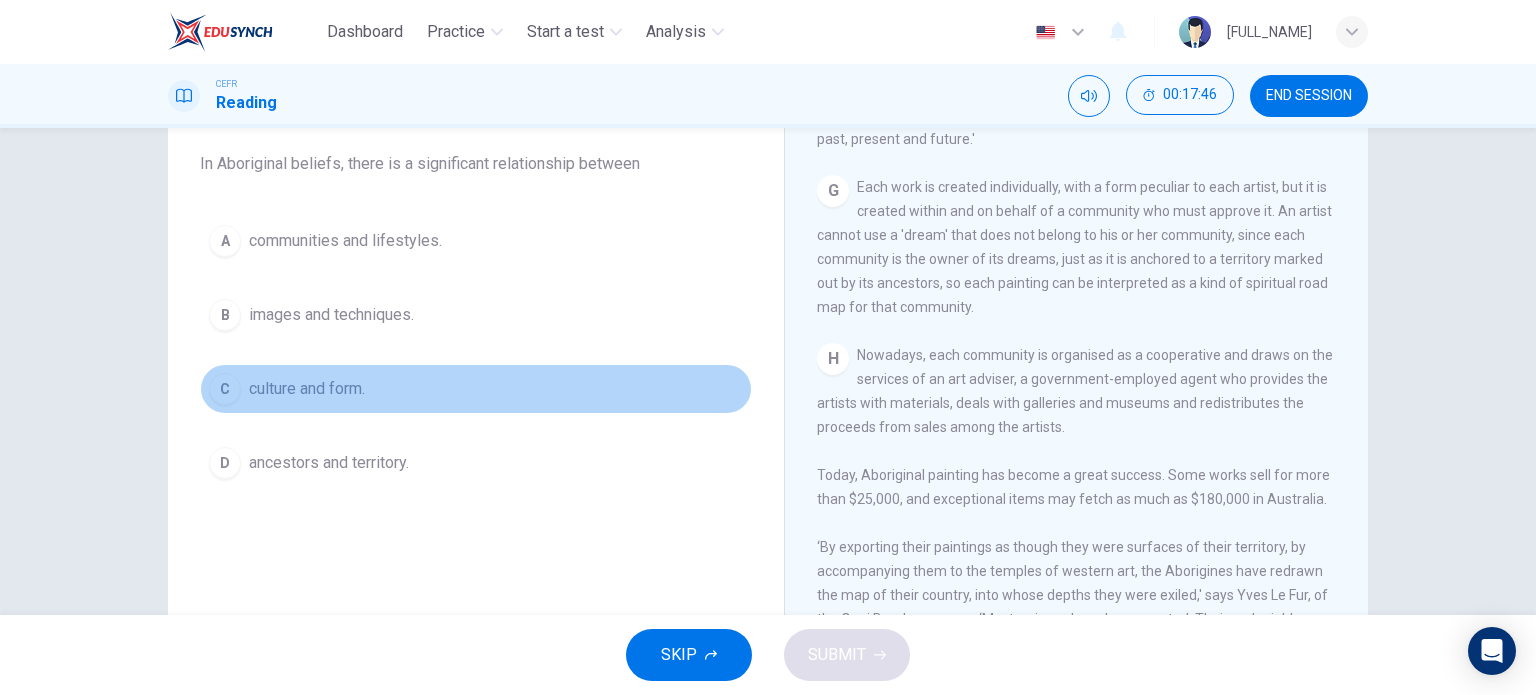 click on "culture and form." at bounding box center [345, 241] 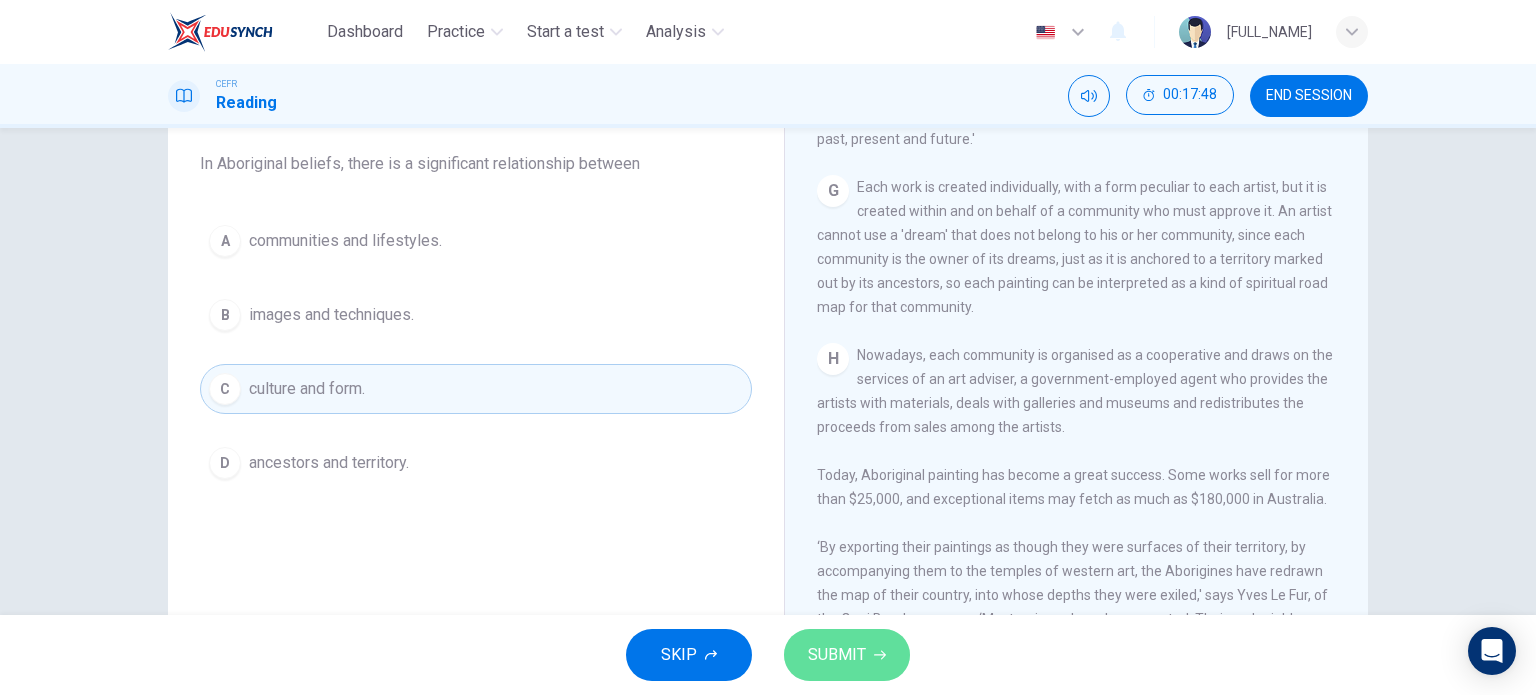 click on "SUBMIT" at bounding box center [837, 655] 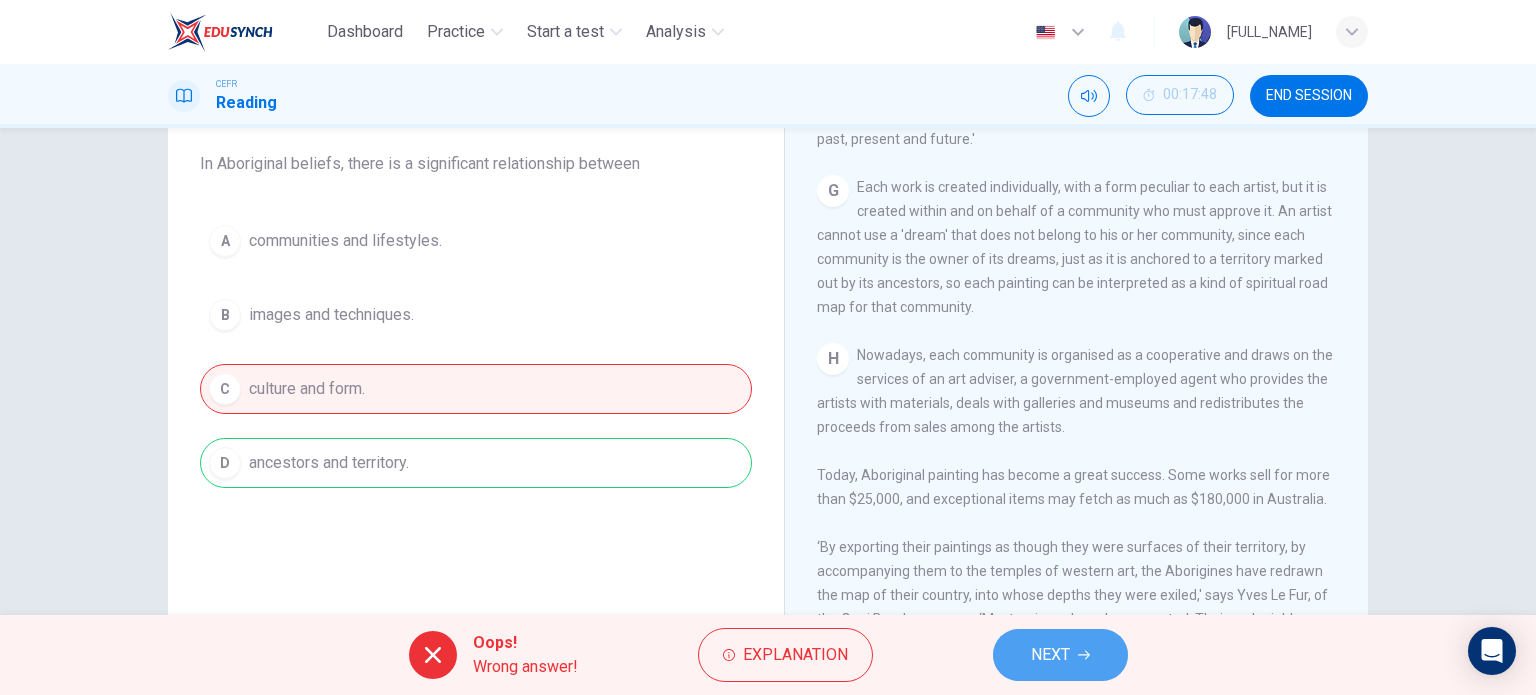 click on "NEXT" at bounding box center [1060, 655] 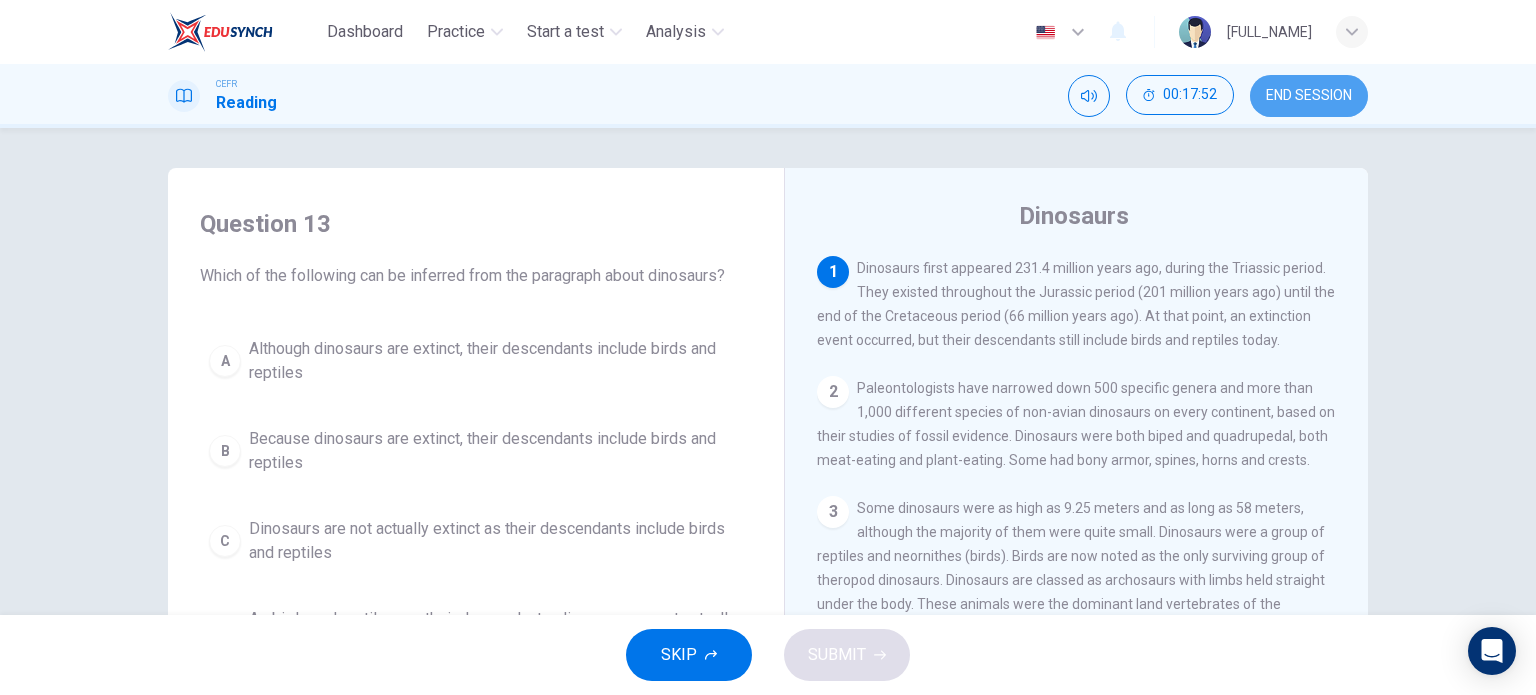 click on "END SESSION" at bounding box center (1309, 96) 